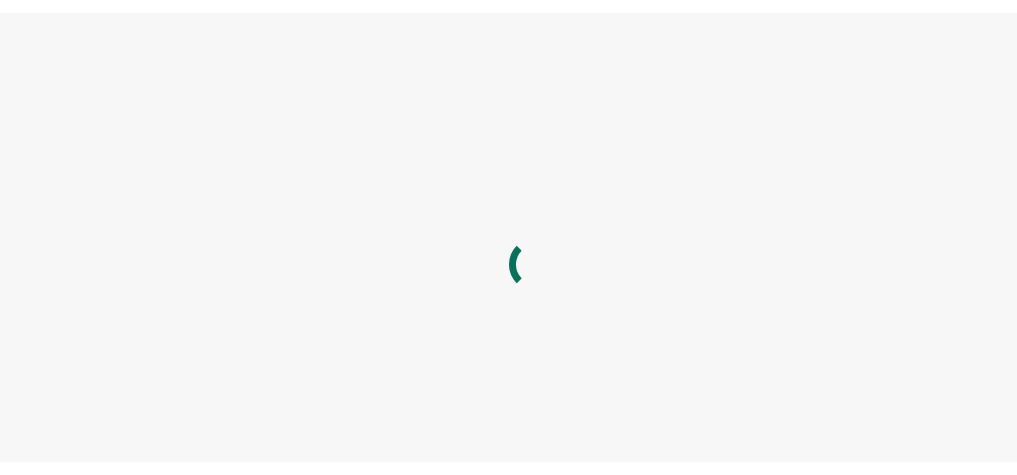 scroll, scrollTop: 0, scrollLeft: 0, axis: both 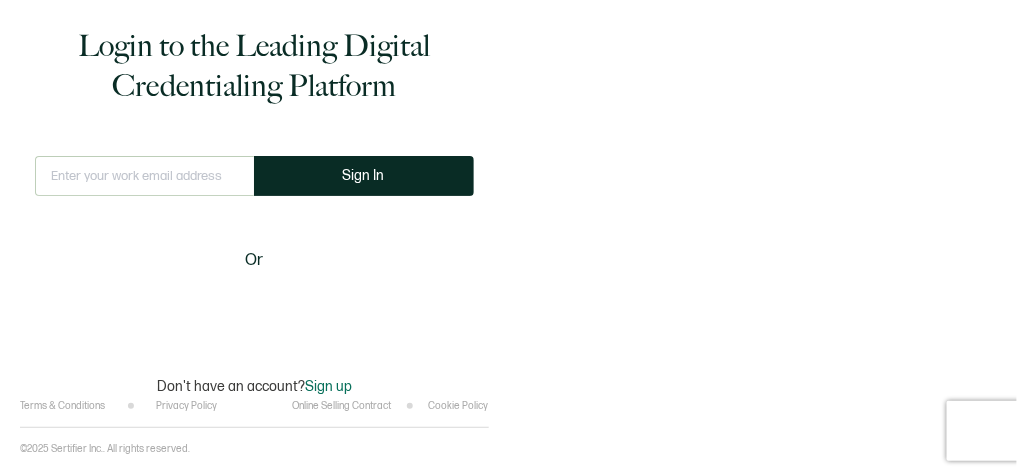 click at bounding box center (144, 176) 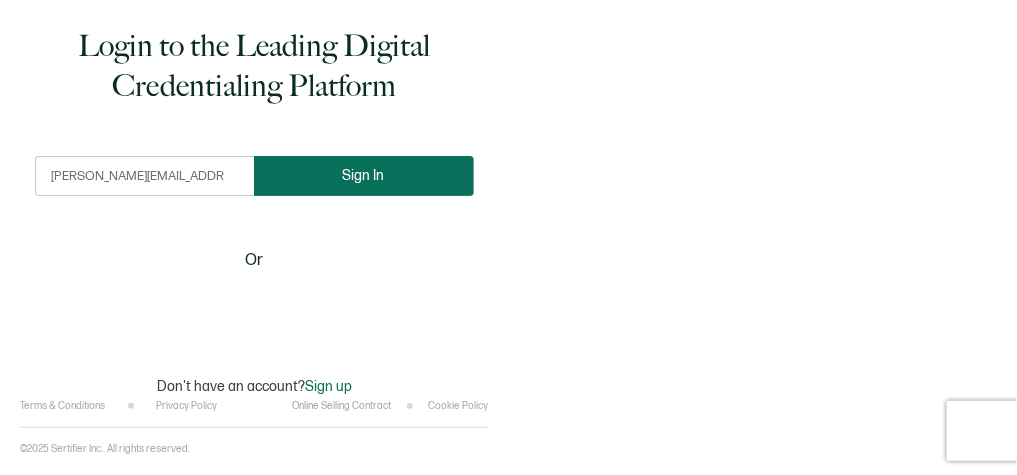 click on "Sign In" at bounding box center [364, 175] 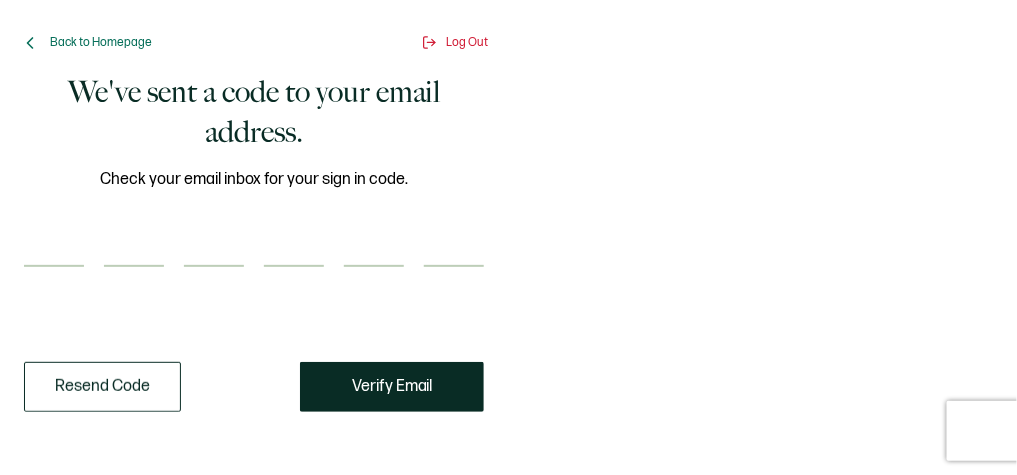 click at bounding box center [54, 247] 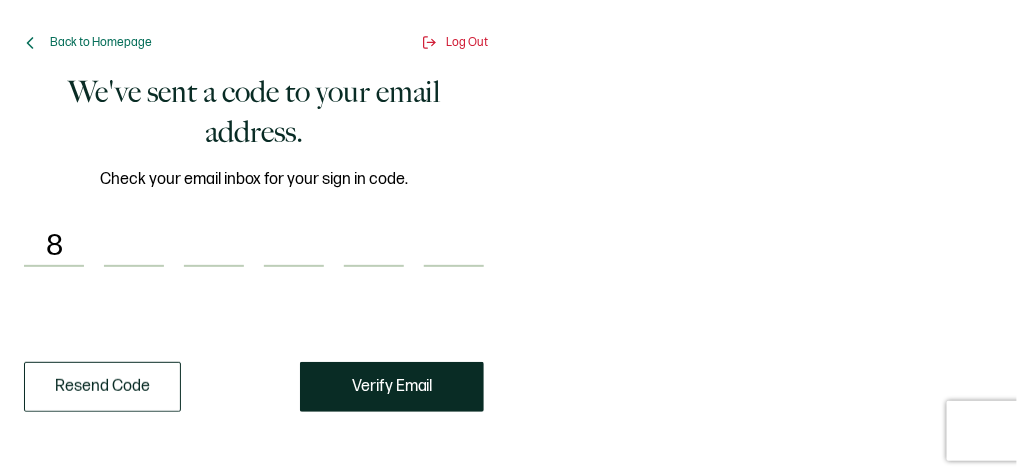 type on "5" 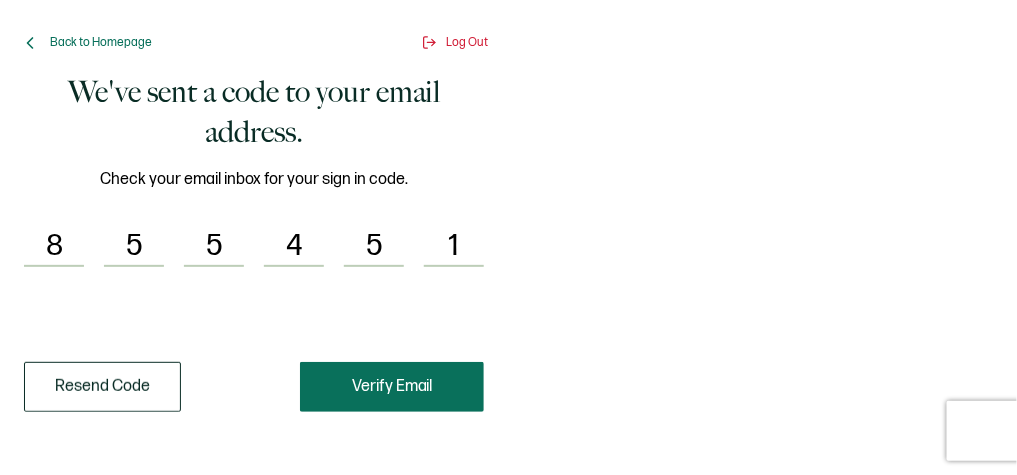 click on "Verify Email" at bounding box center (392, 387) 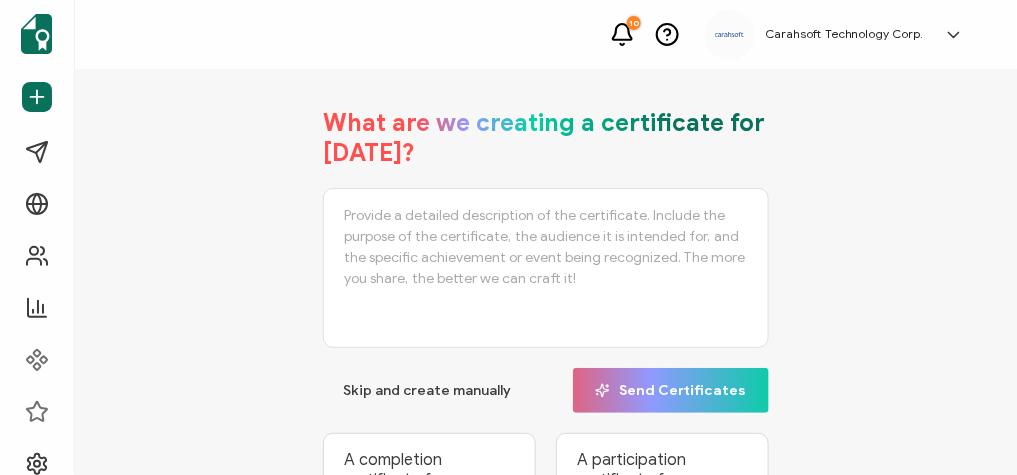 scroll, scrollTop: 0, scrollLeft: 0, axis: both 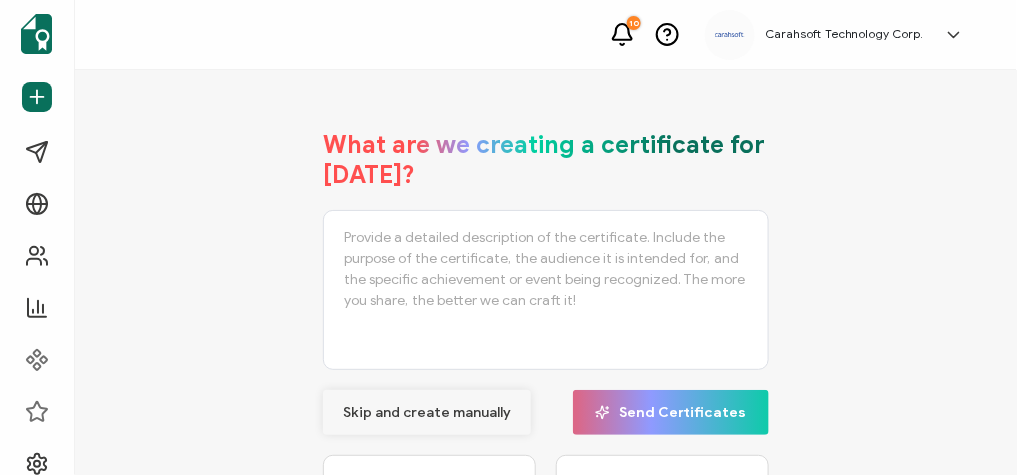 click on "Skip and create manually" at bounding box center (427, 413) 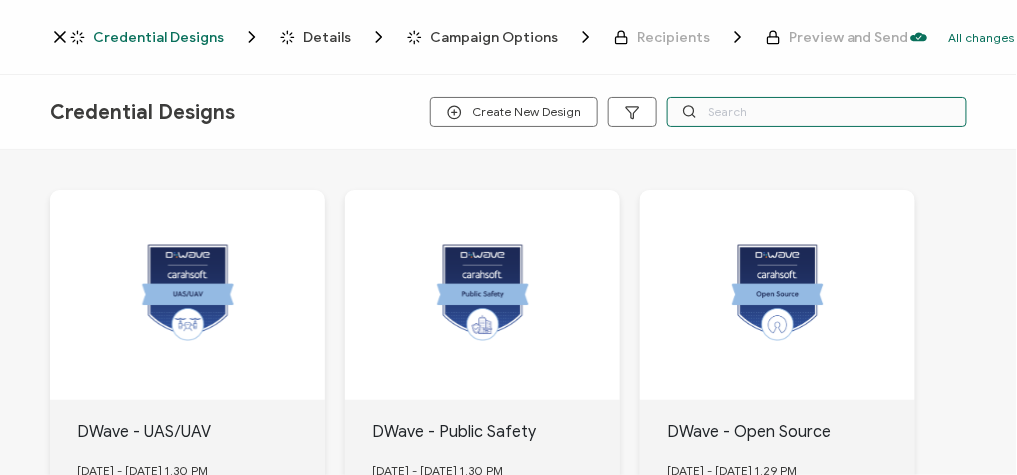 click at bounding box center (817, 112) 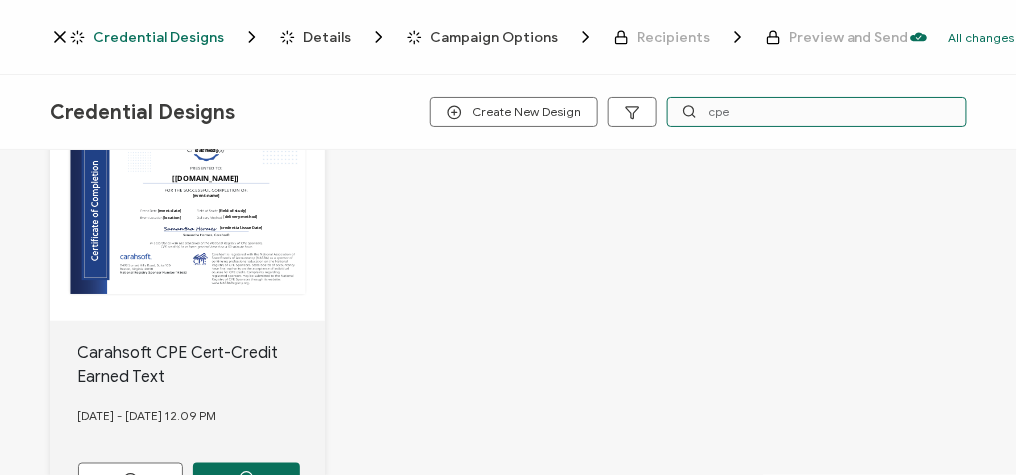 scroll, scrollTop: 560, scrollLeft: 0, axis: vertical 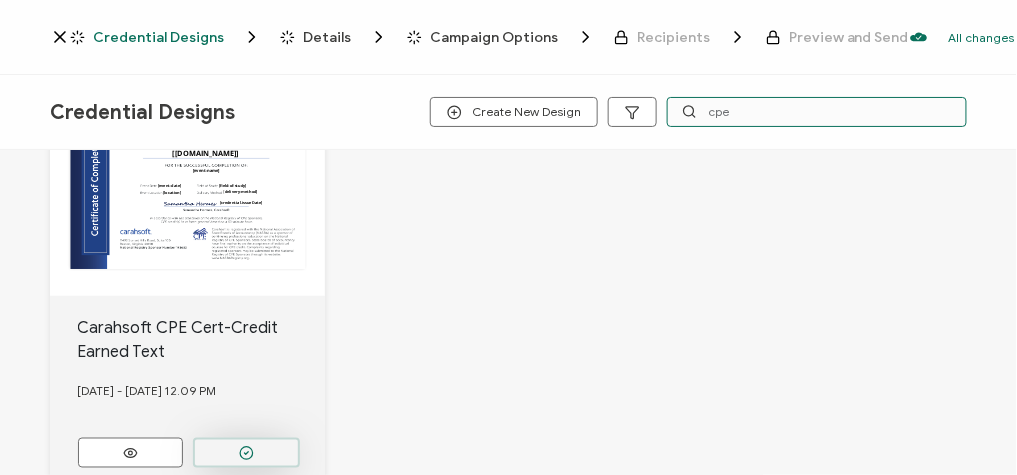 type on "cpe" 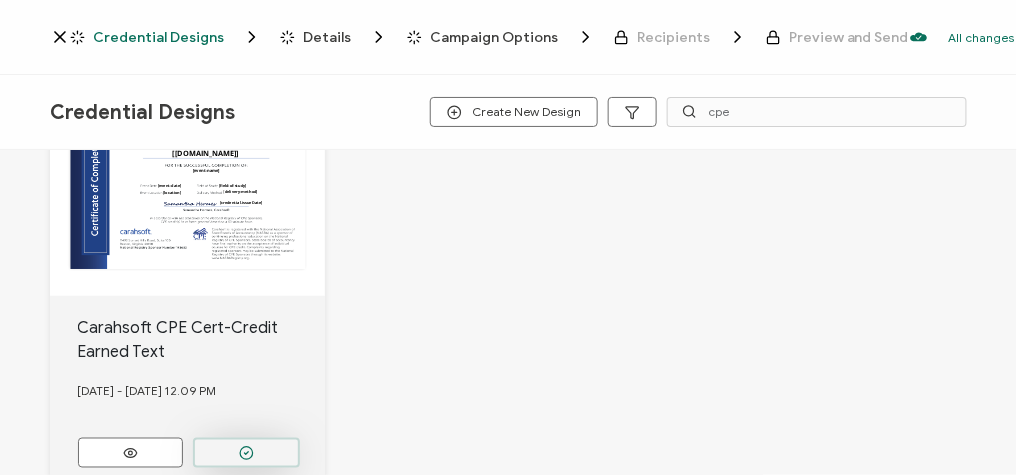 click at bounding box center [246, 21] 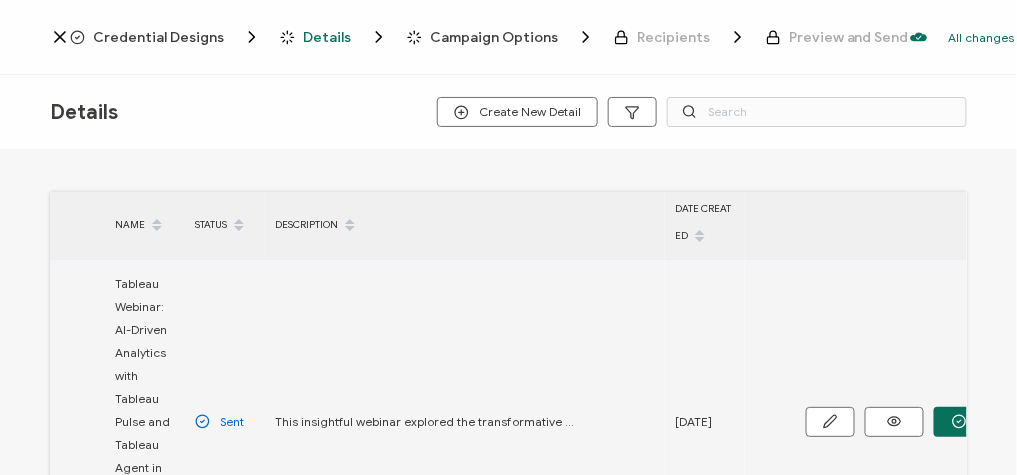 scroll, scrollTop: 0, scrollLeft: 0, axis: both 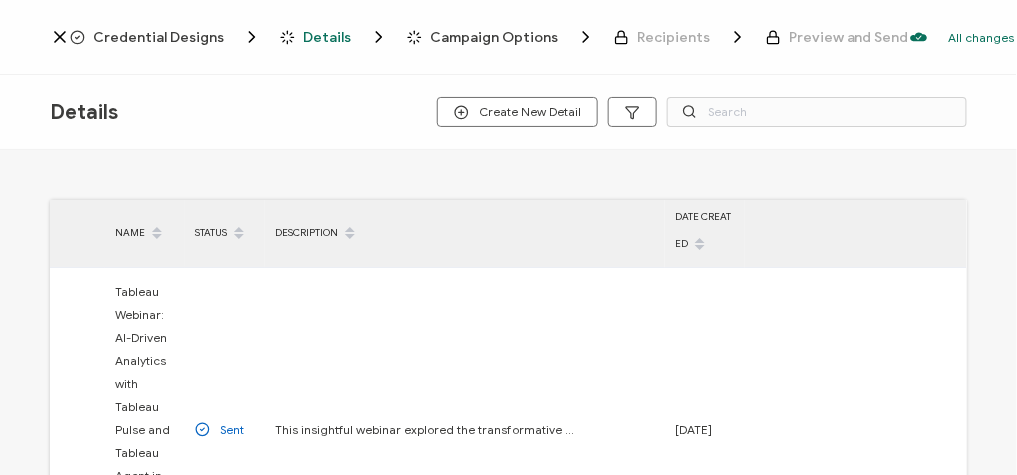 click on "Credential Designs" at bounding box center (158, 37) 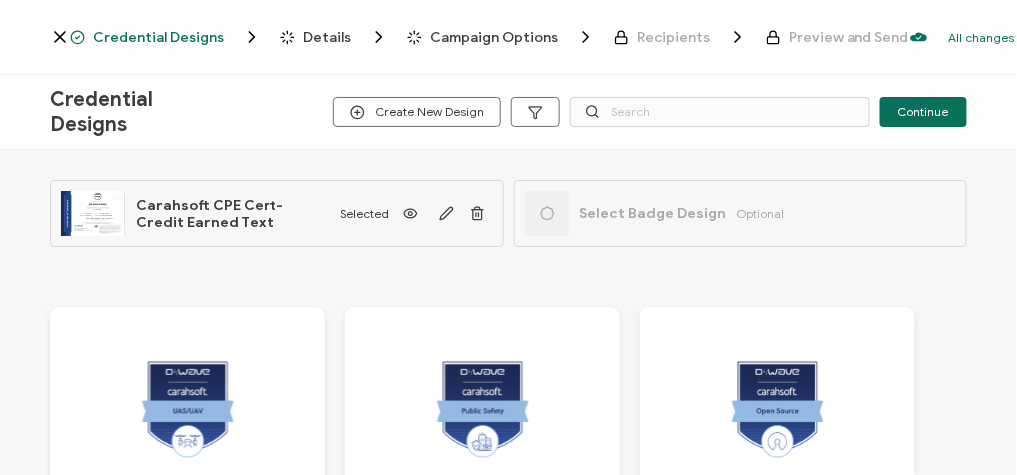 click on "Select Badge Design" at bounding box center [653, 213] 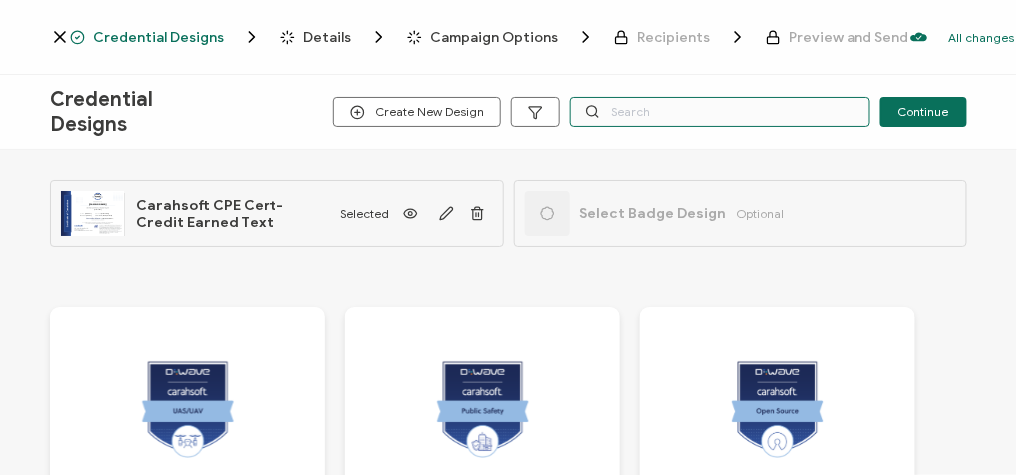 click at bounding box center (720, 112) 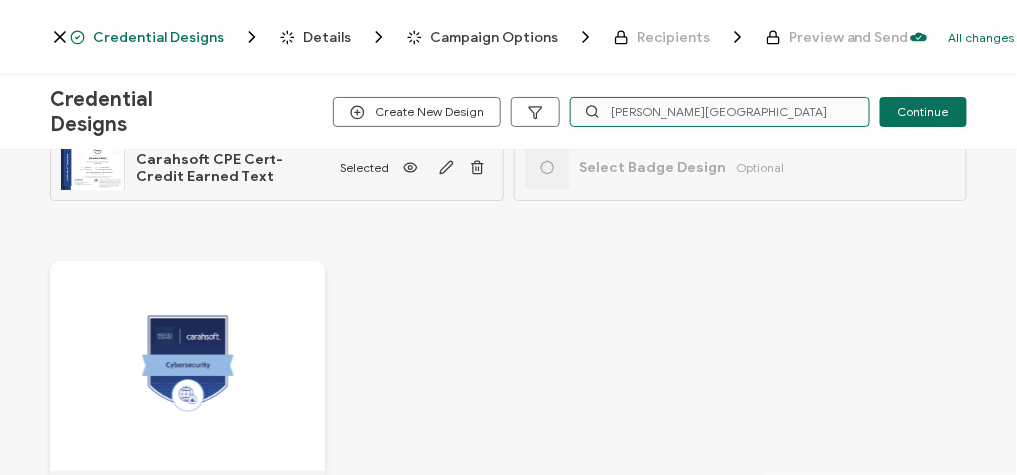scroll, scrollTop: 240, scrollLeft: 0, axis: vertical 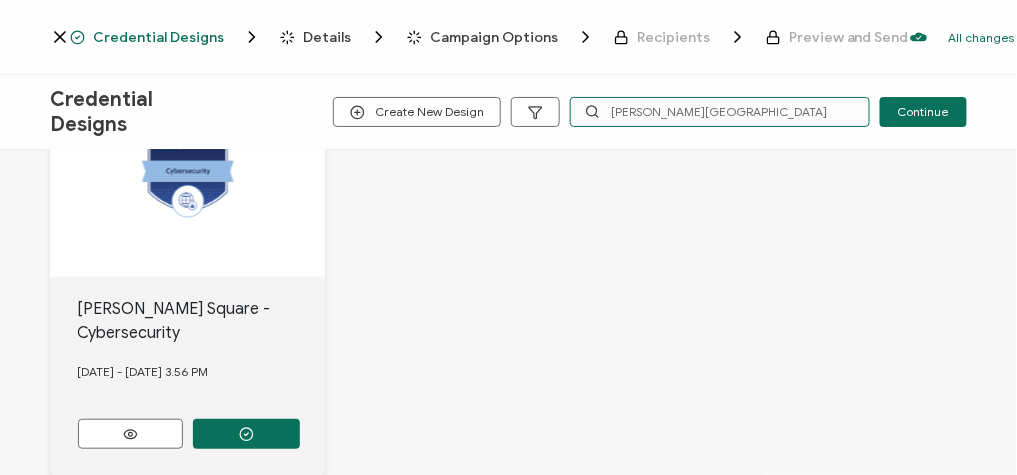 type on "[PERSON_NAME][GEOGRAPHIC_DATA]" 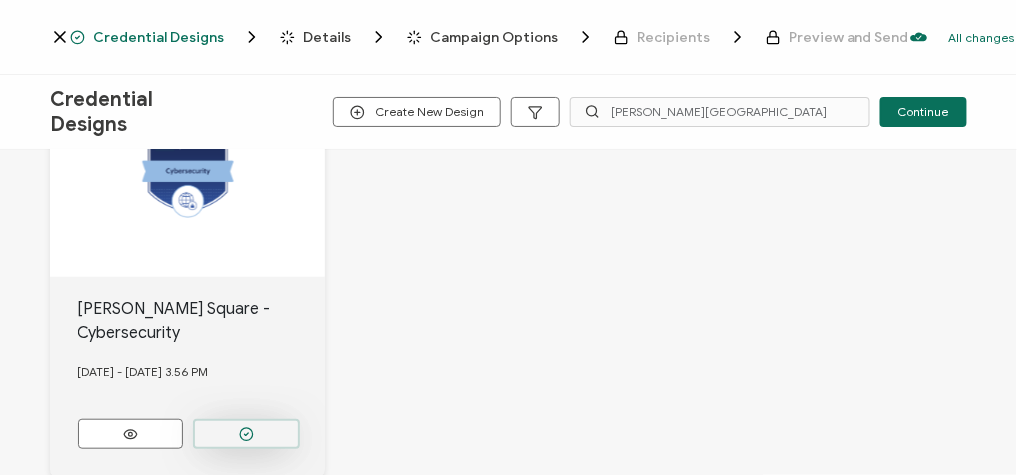 click at bounding box center [246, 434] 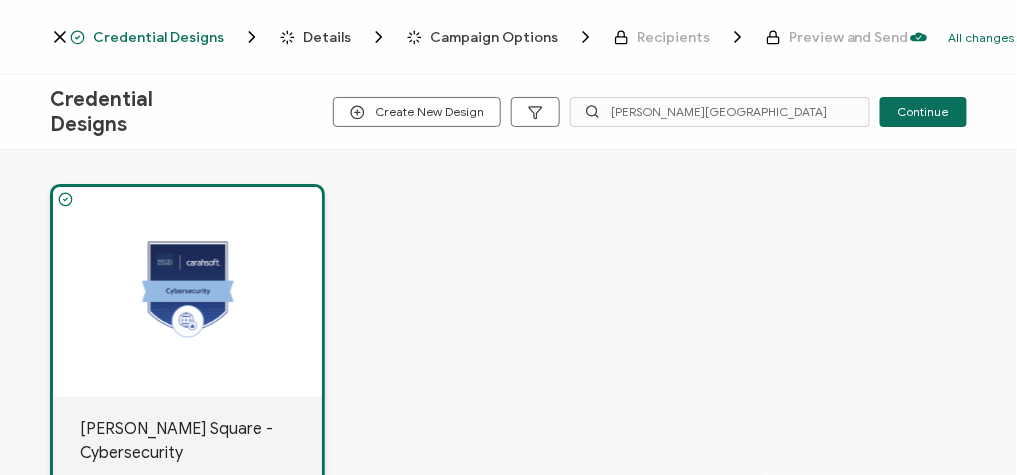 scroll, scrollTop: 240, scrollLeft: 0, axis: vertical 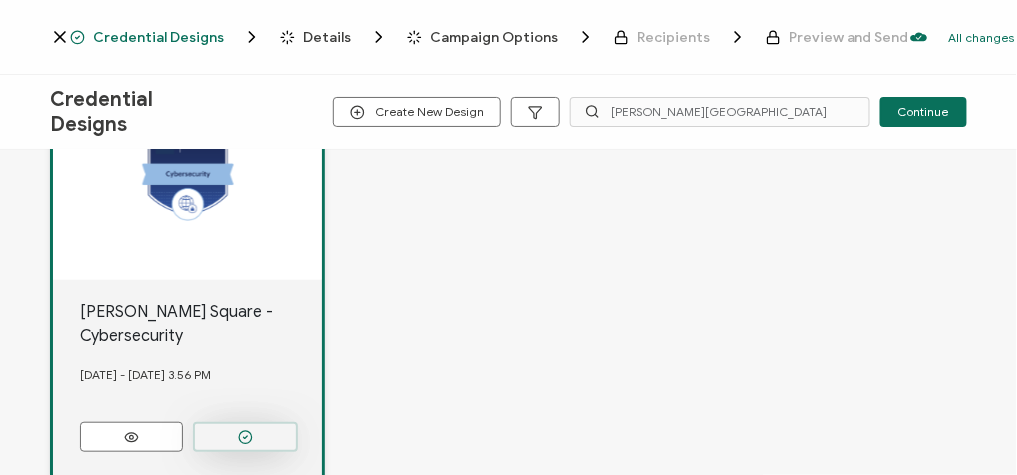 click at bounding box center (245, 437) 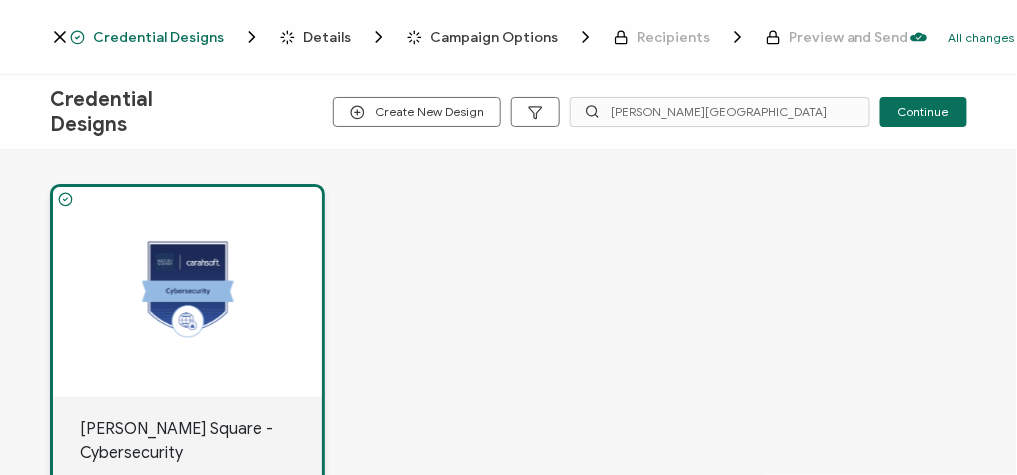 scroll, scrollTop: 240, scrollLeft: 0, axis: vertical 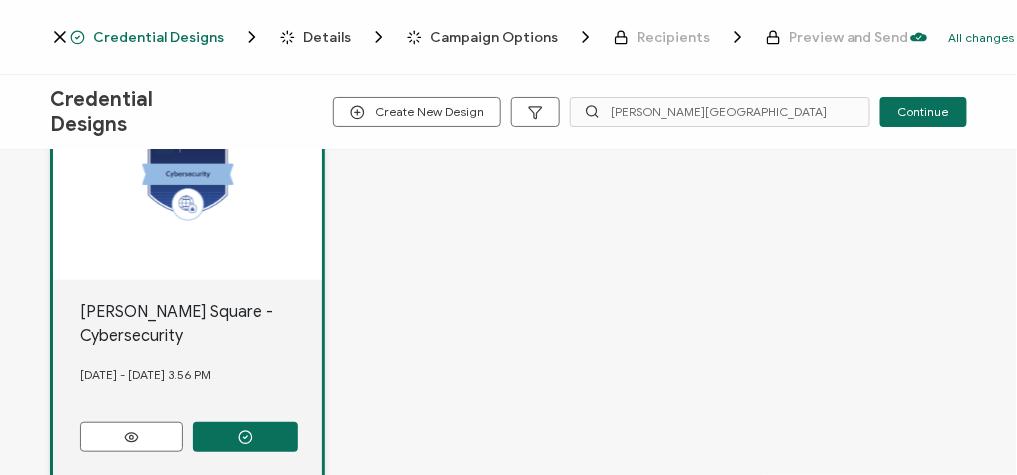 click on "Details" at bounding box center [327, 37] 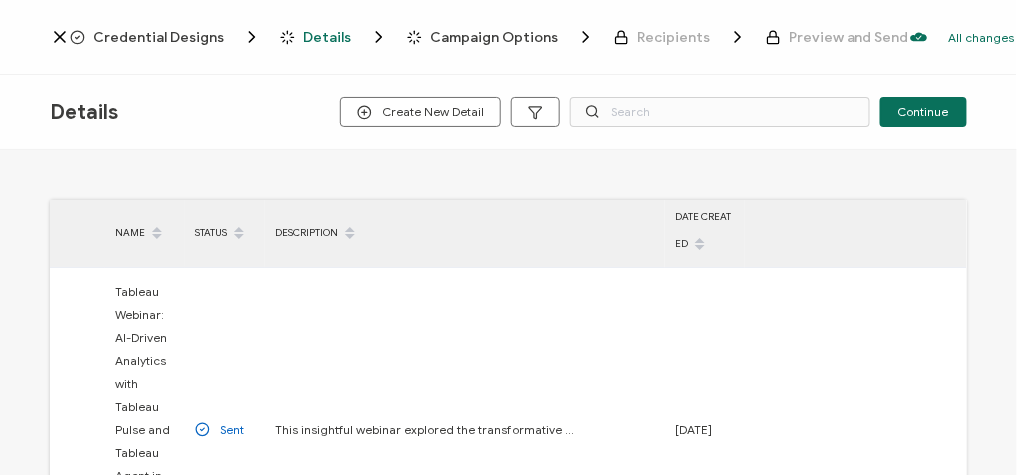 click on "Credential Designs" at bounding box center [158, 37] 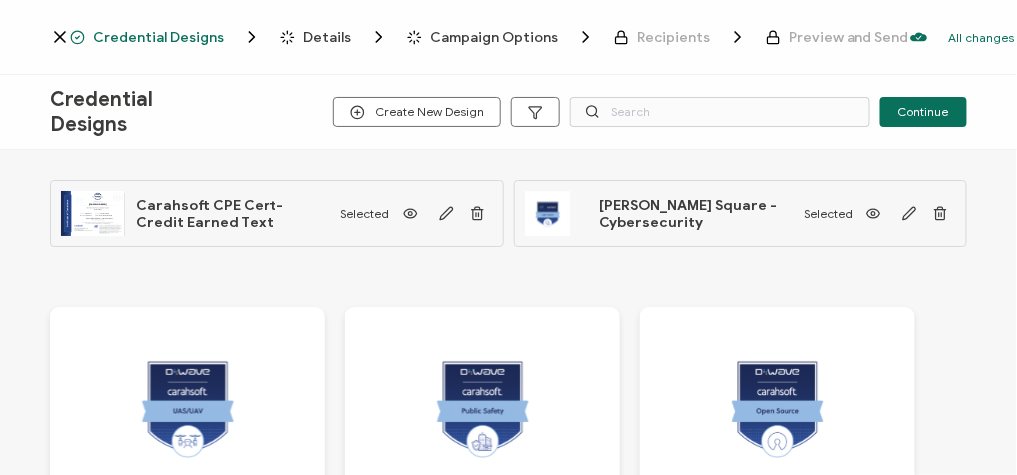 click on "Details" at bounding box center (327, 37) 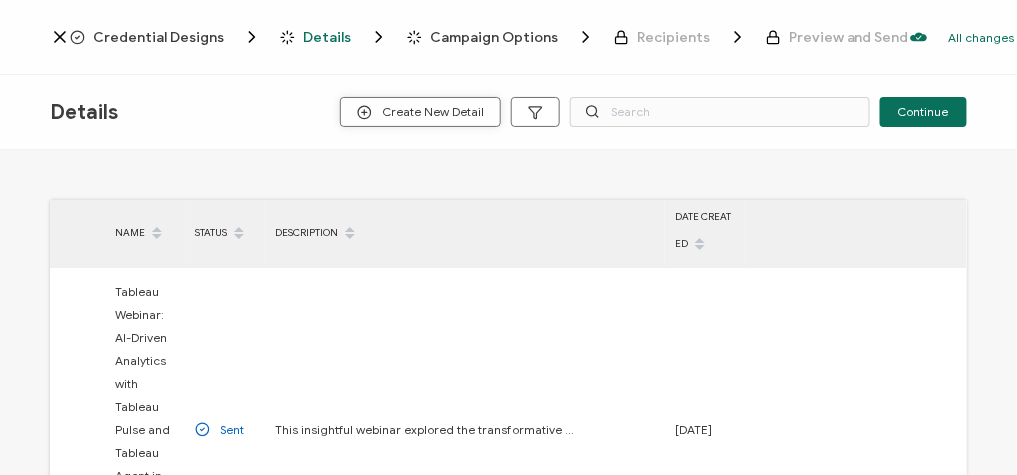 click on "Create New Detail" at bounding box center (420, 112) 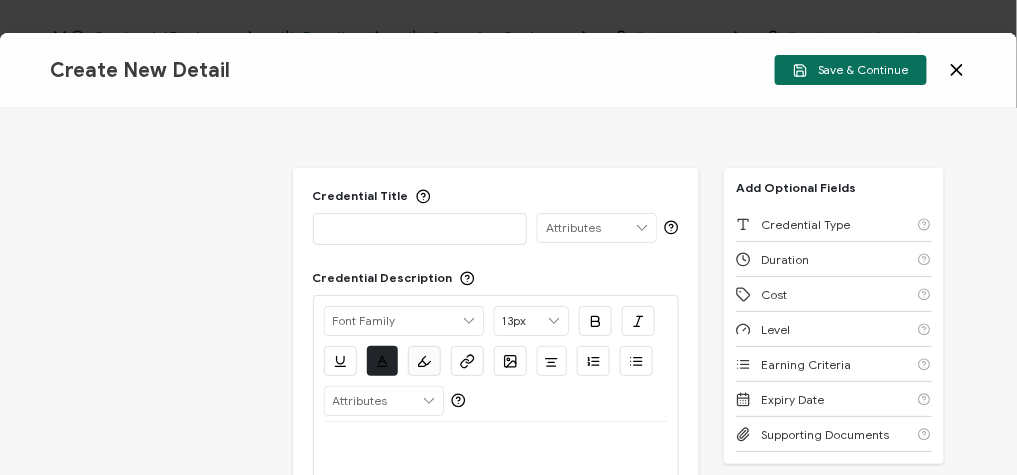 click at bounding box center (420, 228) 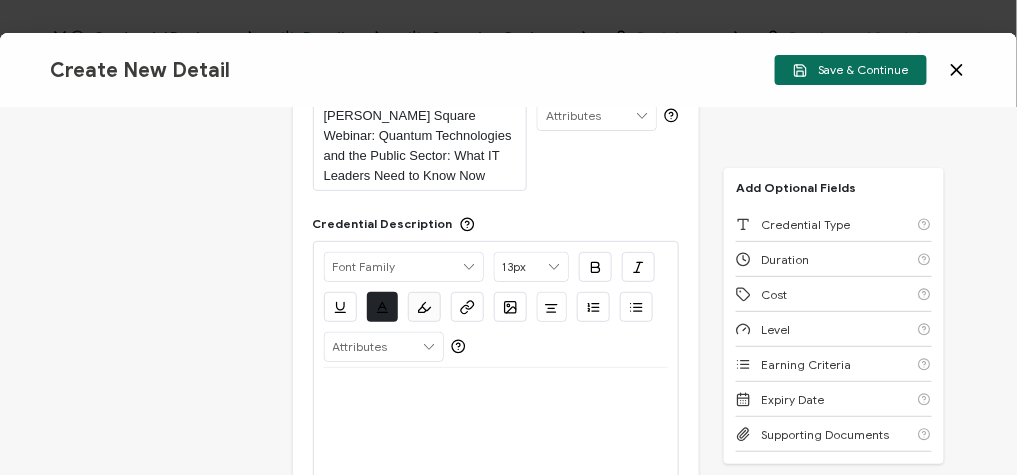 scroll, scrollTop: 160, scrollLeft: 0, axis: vertical 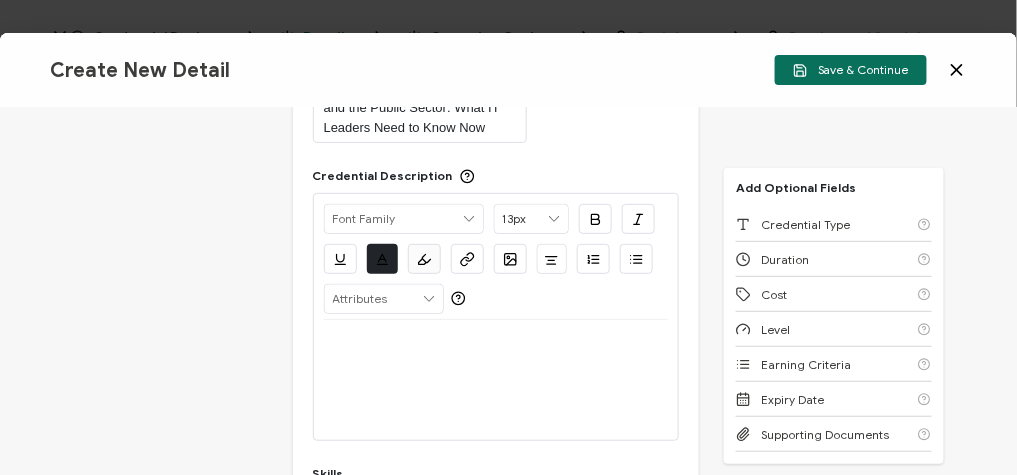 click at bounding box center [496, 380] 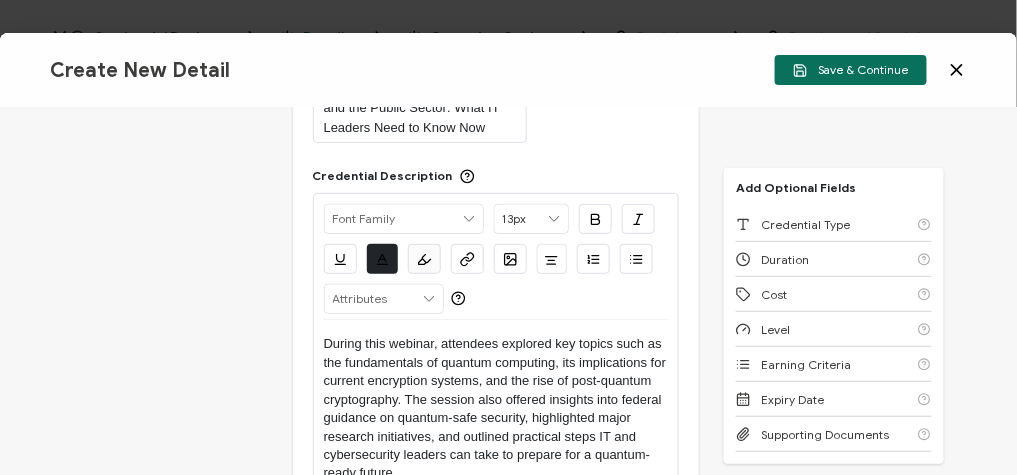 scroll, scrollTop: 0, scrollLeft: 0, axis: both 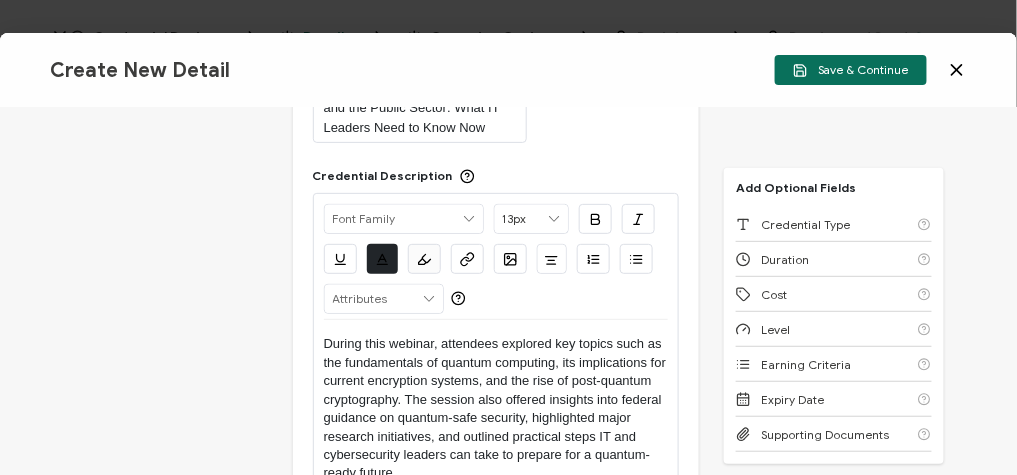 click on "During this webinar, attendees explored key topics such as the fundamentals of quantum computing, its implications for current encryption systems, and the rise of post-quantum cryptography. The session also offered insights into federal guidance on quantum-safe security, highlighted major research initiatives, and outlined practical steps IT and cybersecurity leaders can take to prepare for a quantum-ready future." at bounding box center [496, 409] 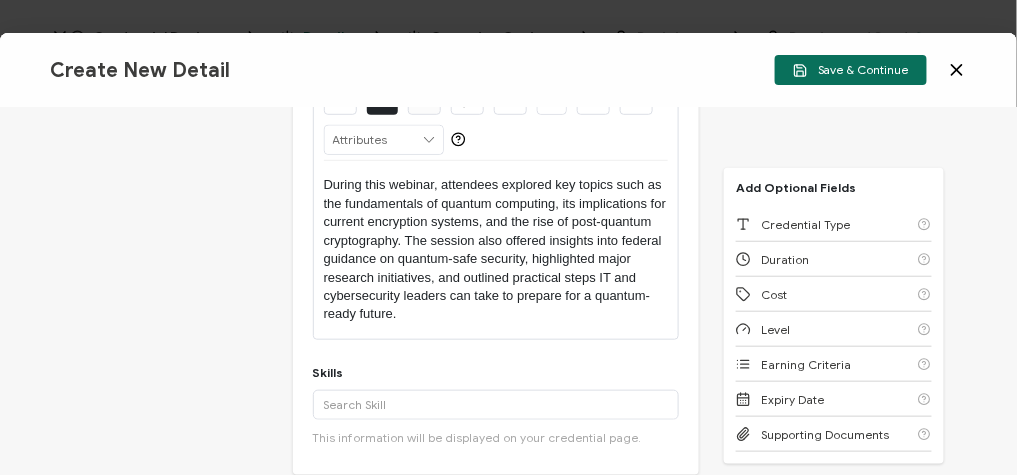 scroll, scrollTop: 320, scrollLeft: 0, axis: vertical 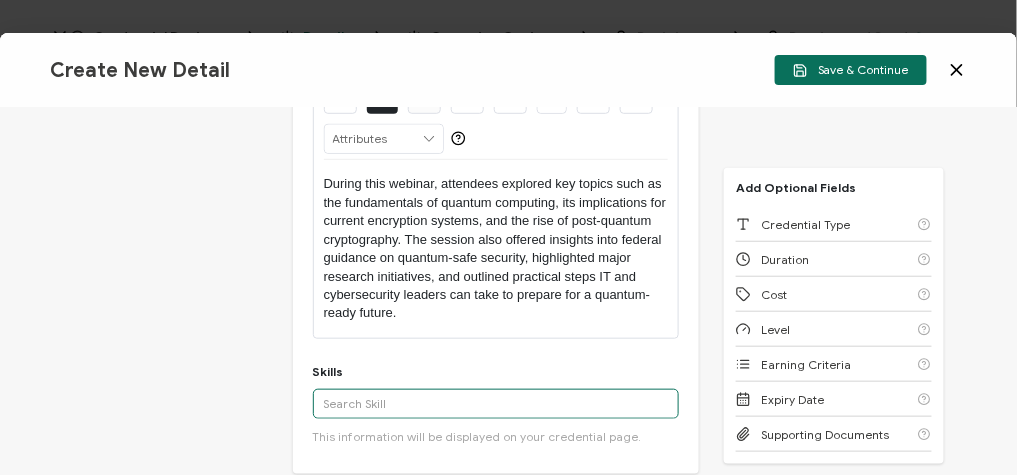 click at bounding box center [496, 404] 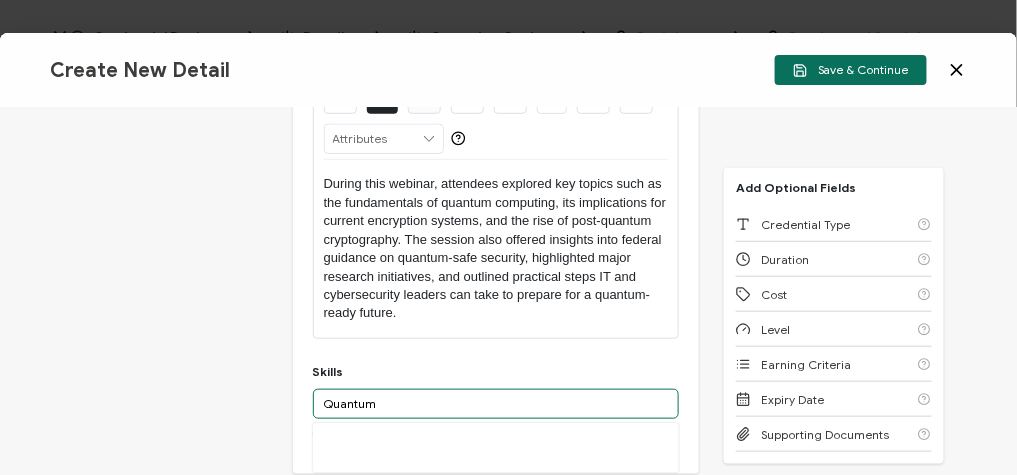 scroll, scrollTop: 400, scrollLeft: 0, axis: vertical 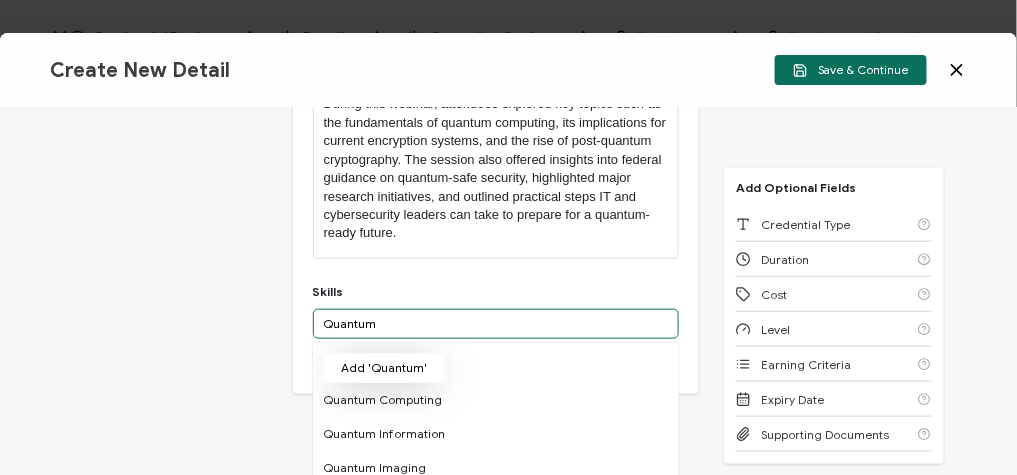 type on "Quantum" 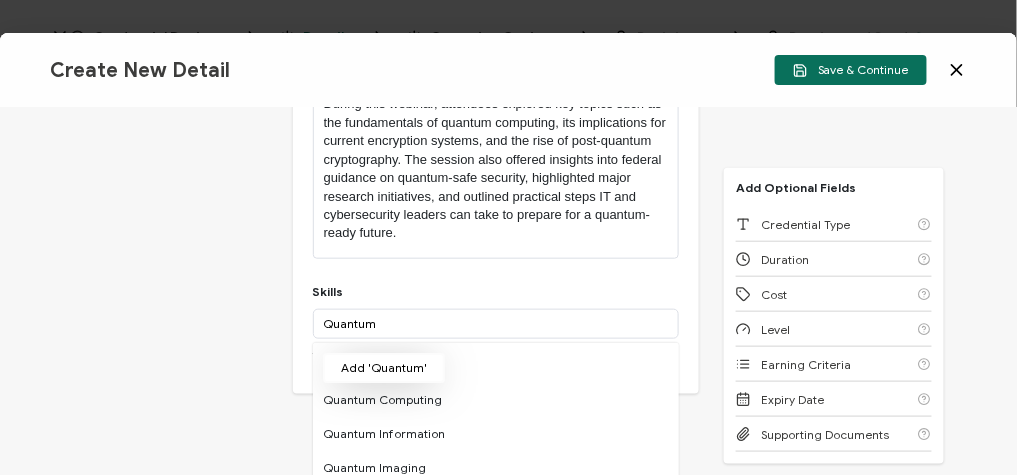 click on "Add 'Quantum'" at bounding box center (384, 368) 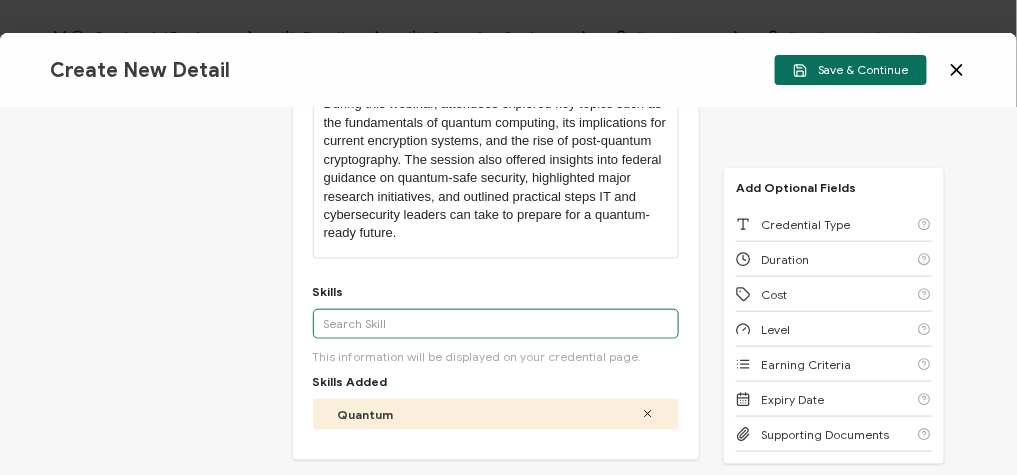 click at bounding box center (496, 324) 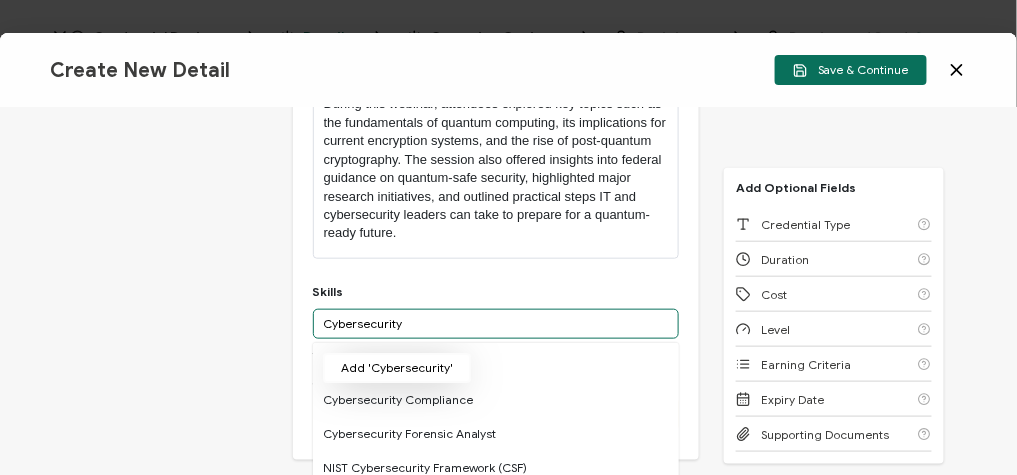 type on "Cybersecurity" 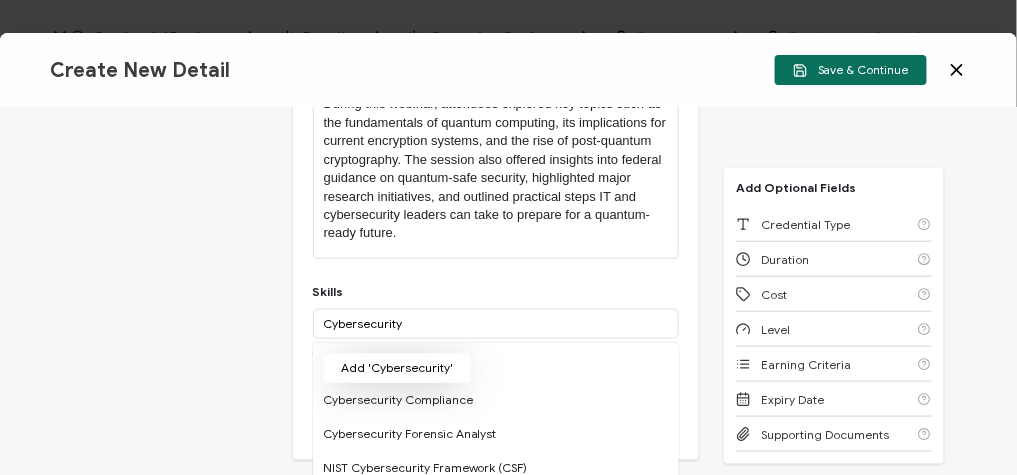 click on "Add 'Cybersecurity'" at bounding box center [397, 368] 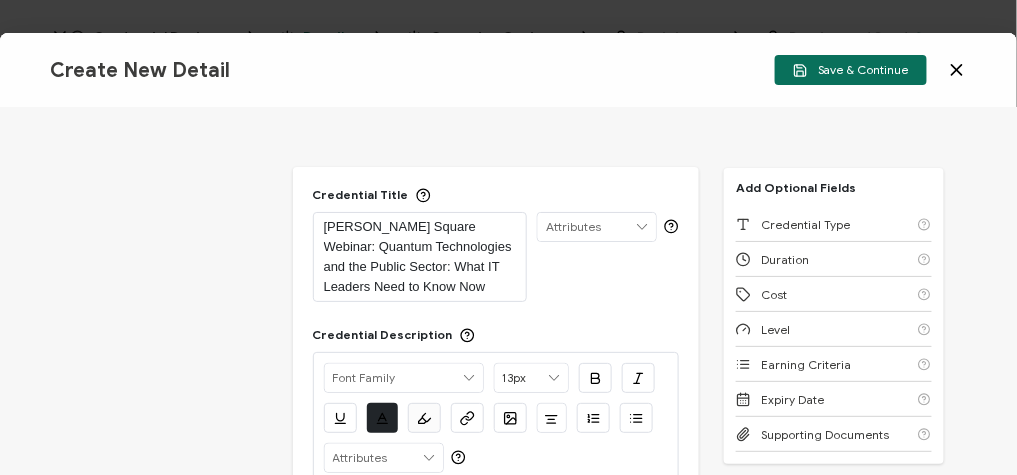 scroll, scrollTop: 0, scrollLeft: 0, axis: both 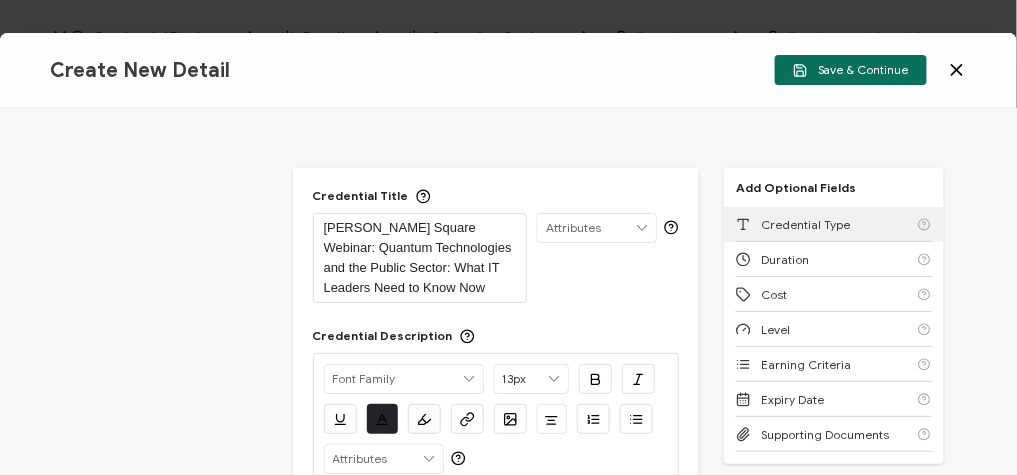 click on "Credential Type" at bounding box center (805, 224) 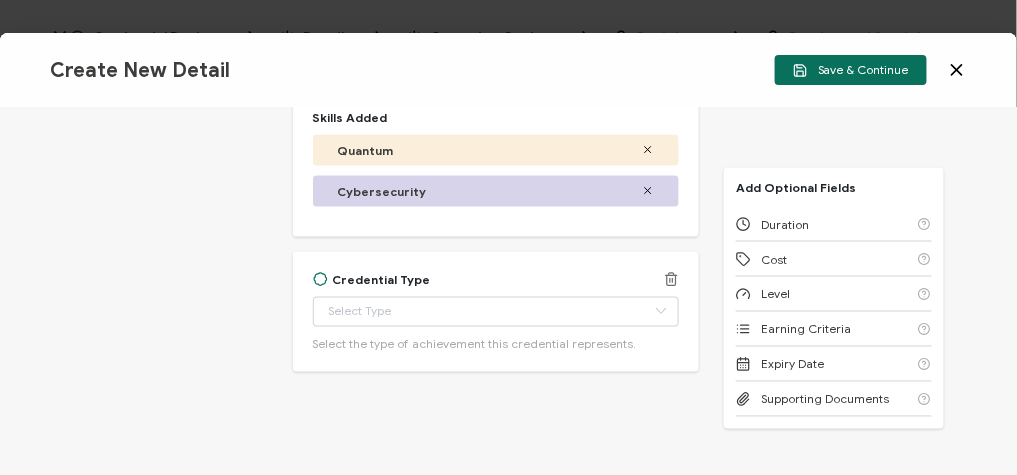 scroll, scrollTop: 678, scrollLeft: 0, axis: vertical 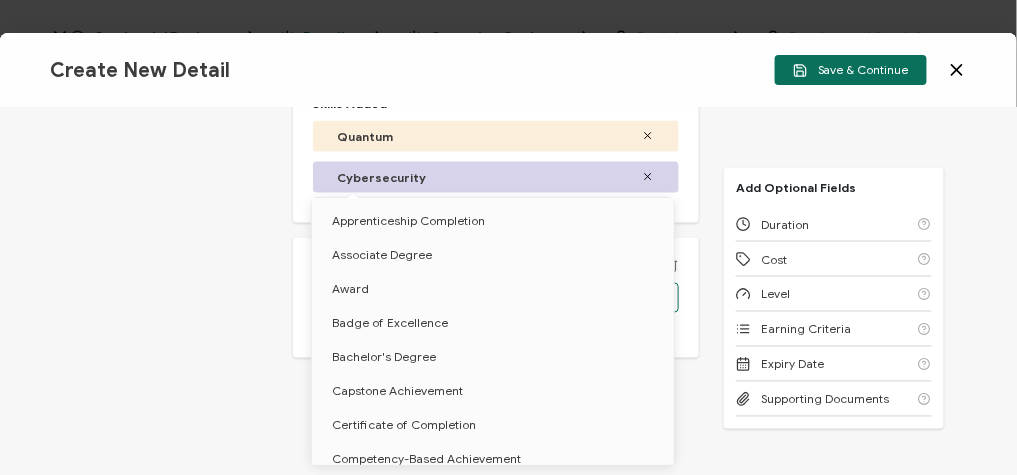 click on "Credential Designs       Details       Campaign Options       Recipients       Preview and Send
All changes saved
We save your content automatically as you keep working.
Changes are saved automatically. Any credentials sent from this campaign will update automatically. To undo modifications, re-edit the relevant element.
All changes saved
Last saved on [DATE] 03:04 PM
Details
Create New Detail
Continue
NAME STATUS DESCRIPTION DATE CREATED   Sent           Sent           Sent" at bounding box center (508, 237) 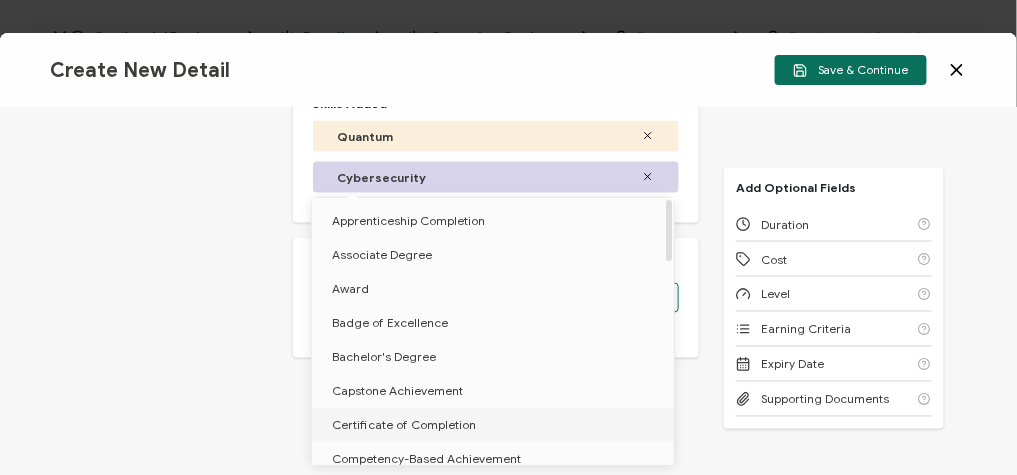 click on "Certificate of Completion" at bounding box center (404, 424) 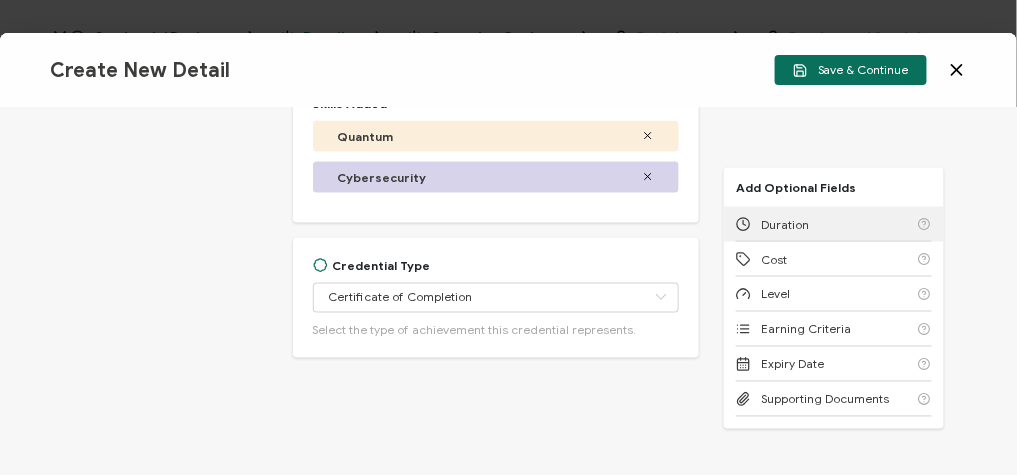 click on "Duration" at bounding box center (785, 224) 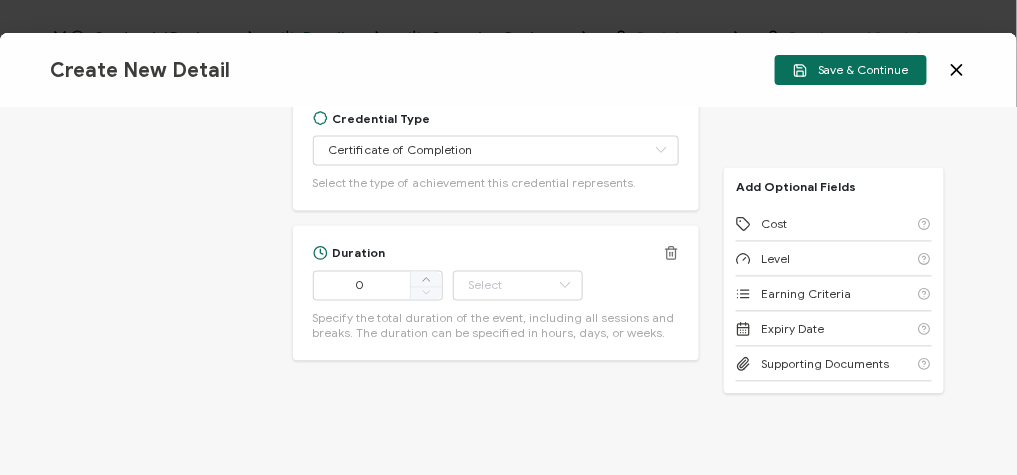 scroll, scrollTop: 828, scrollLeft: 0, axis: vertical 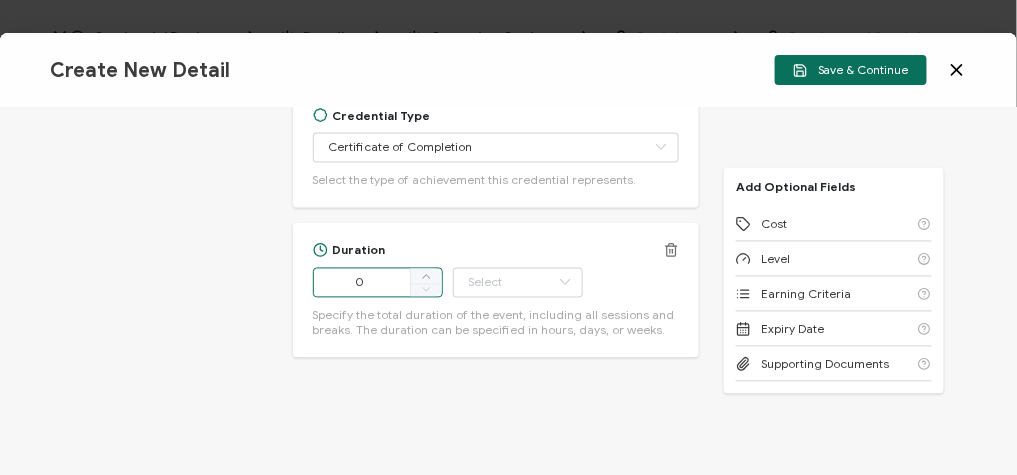 click on "0" at bounding box center (378, 283) 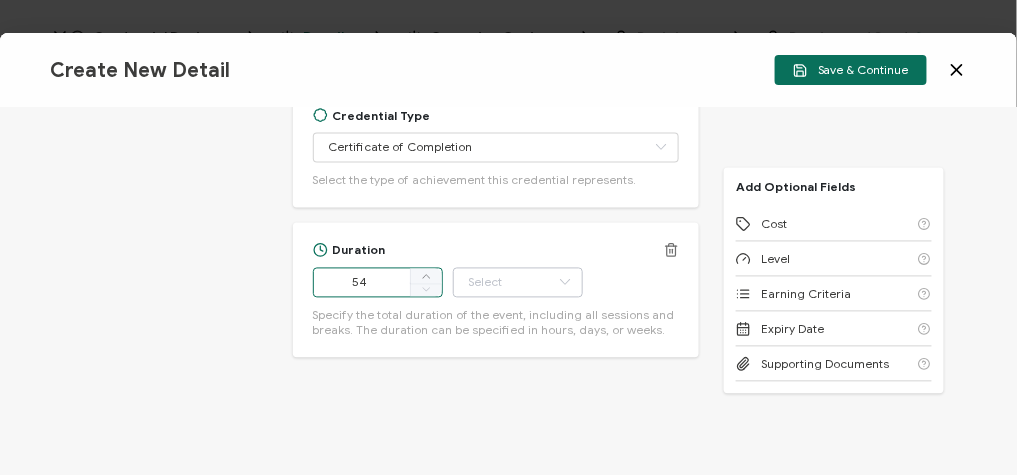 type on "54" 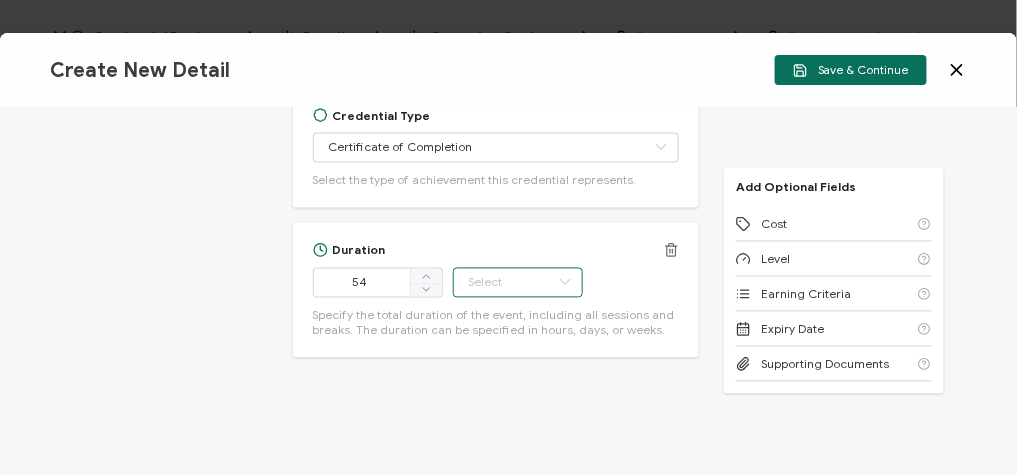 click at bounding box center (518, 283) 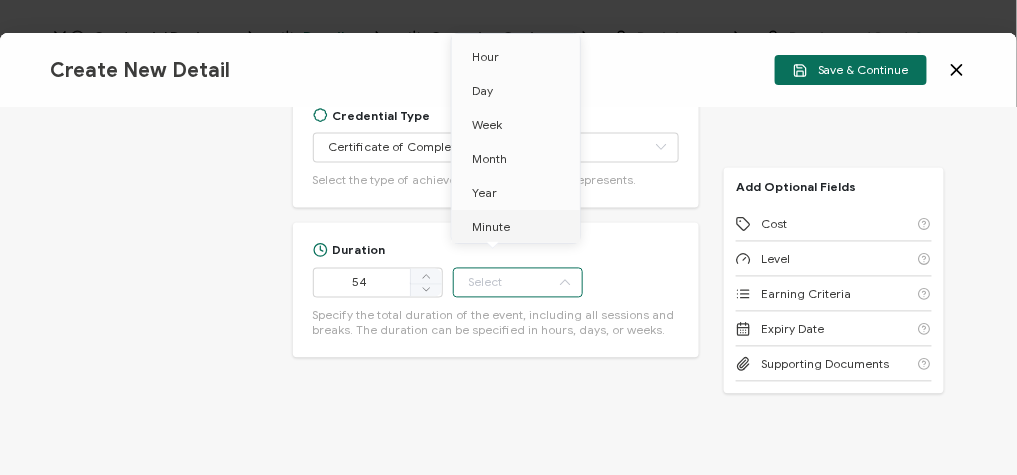 click on "Minute" at bounding box center [491, 226] 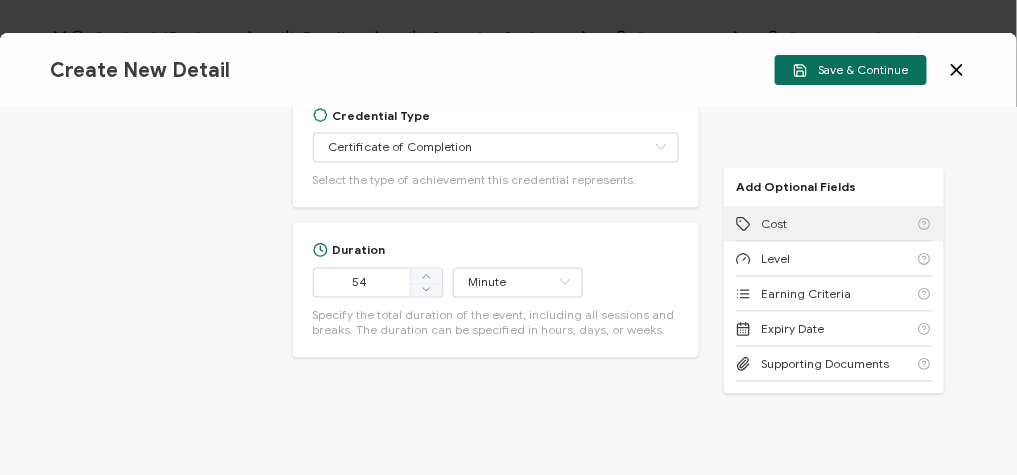 click on "Cost" at bounding box center (834, 224) 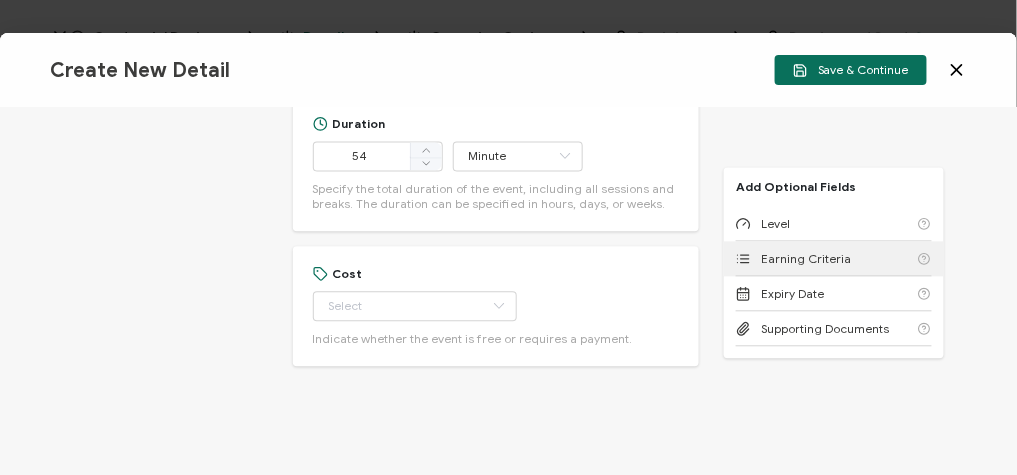 scroll, scrollTop: 963, scrollLeft: 0, axis: vertical 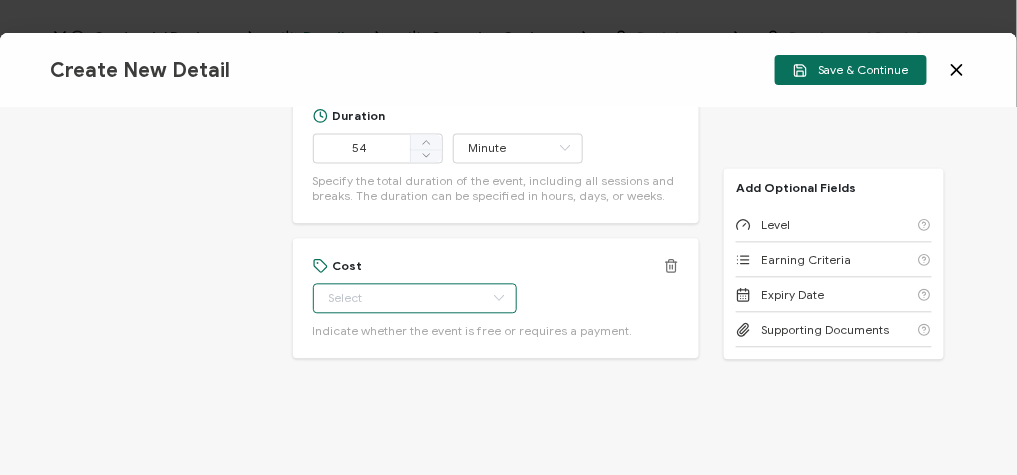 click at bounding box center [415, 298] 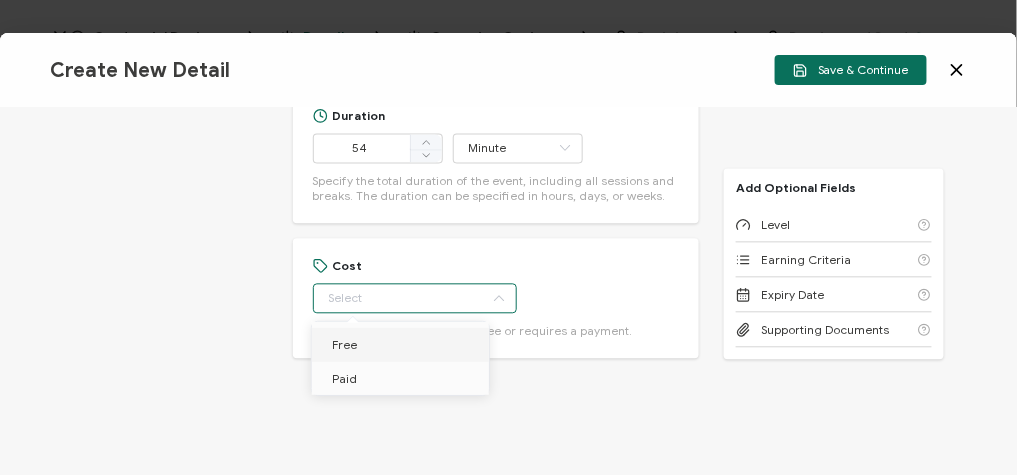 click on "Free" at bounding box center [404, 345] 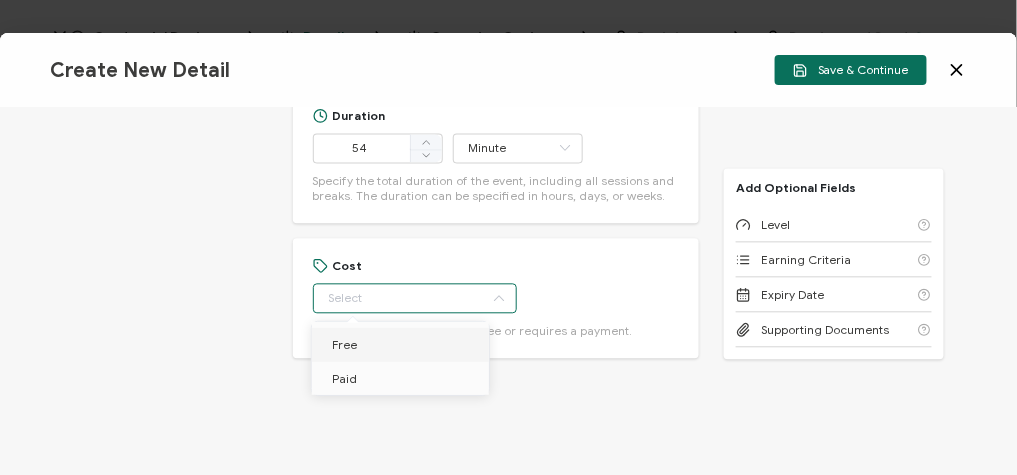 type on "Free" 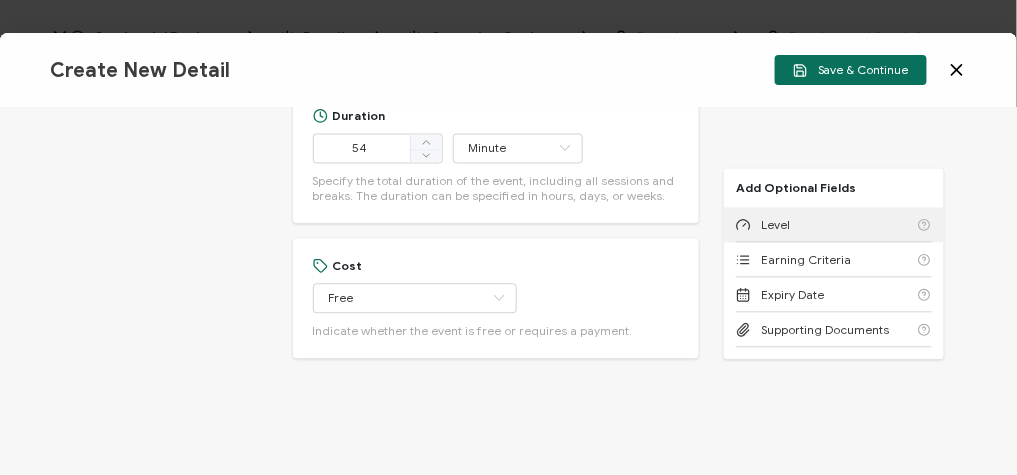 click on "Level" at bounding box center [834, 224] 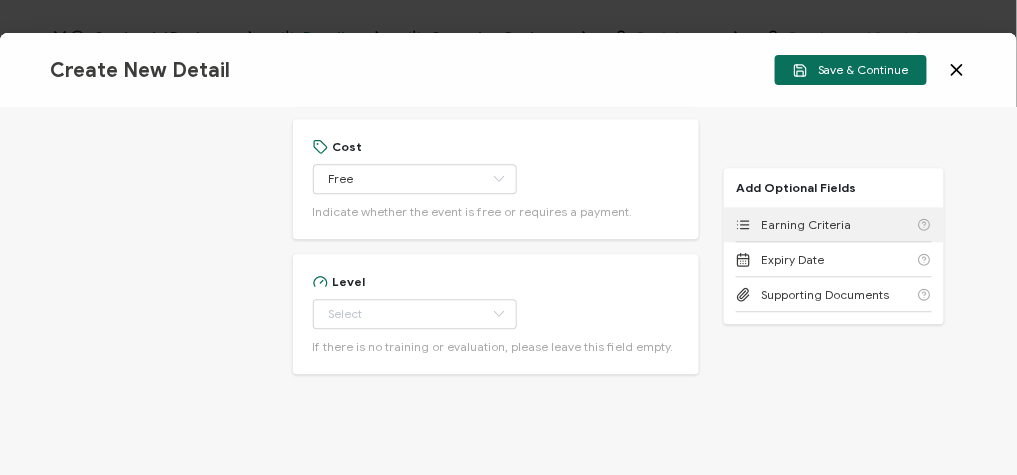 scroll, scrollTop: 1098, scrollLeft: 0, axis: vertical 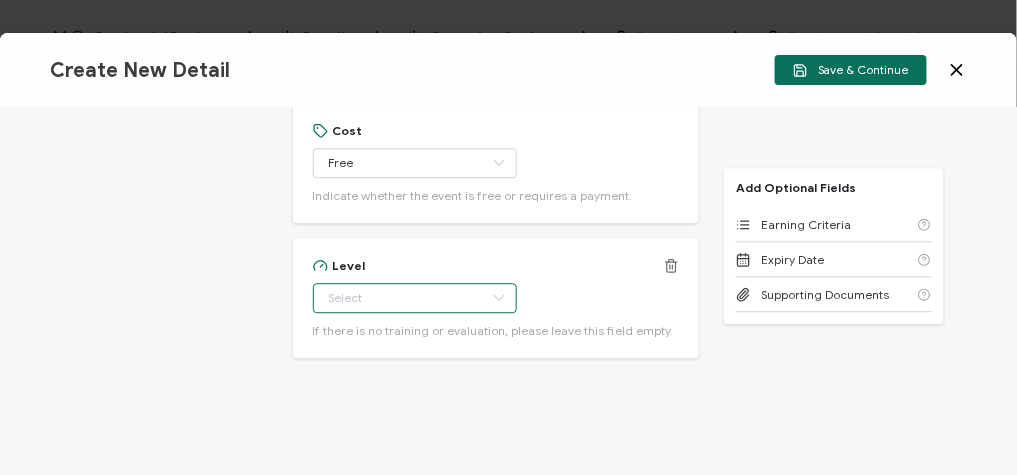 click at bounding box center (415, 298) 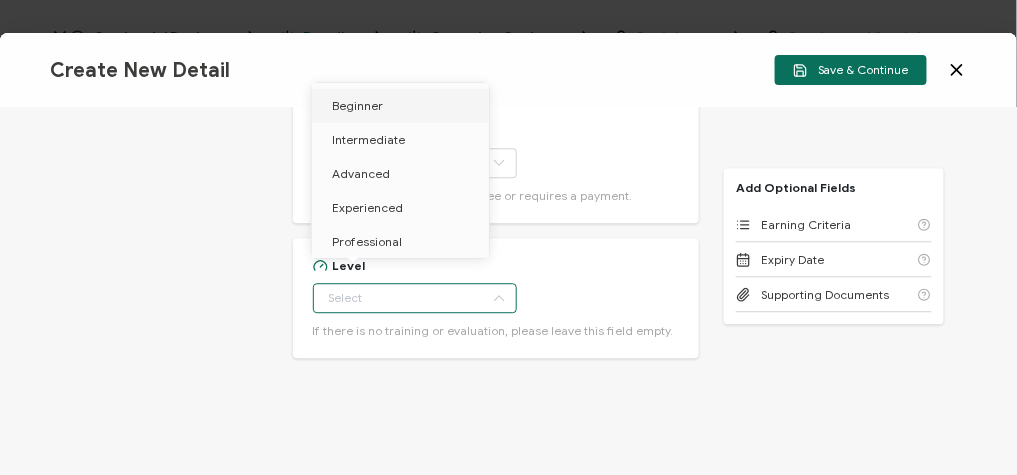 click on "Beginner" at bounding box center [357, 105] 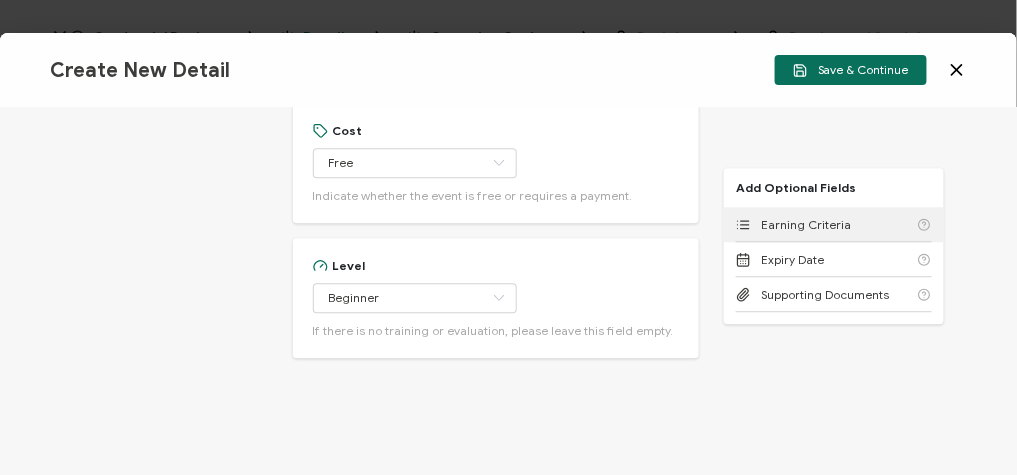 click on "Earning Criteria" at bounding box center (834, 224) 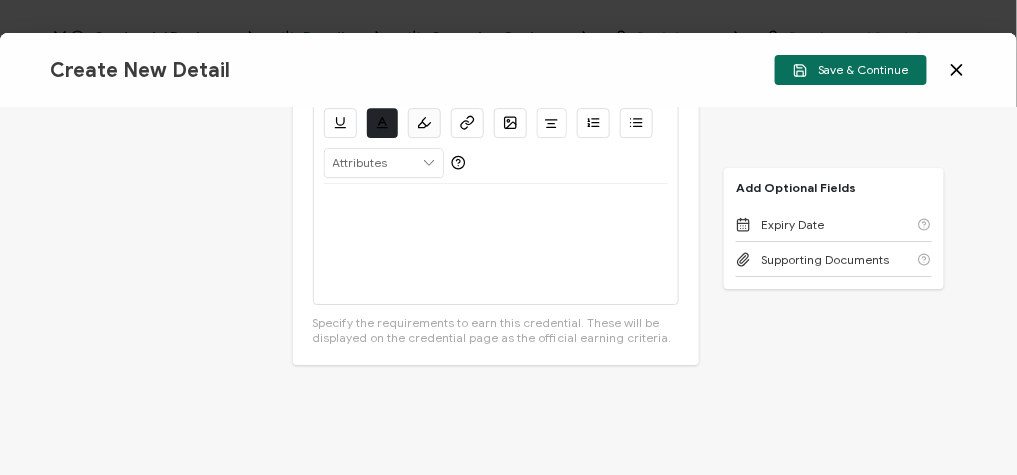 scroll, scrollTop: 1465, scrollLeft: 0, axis: vertical 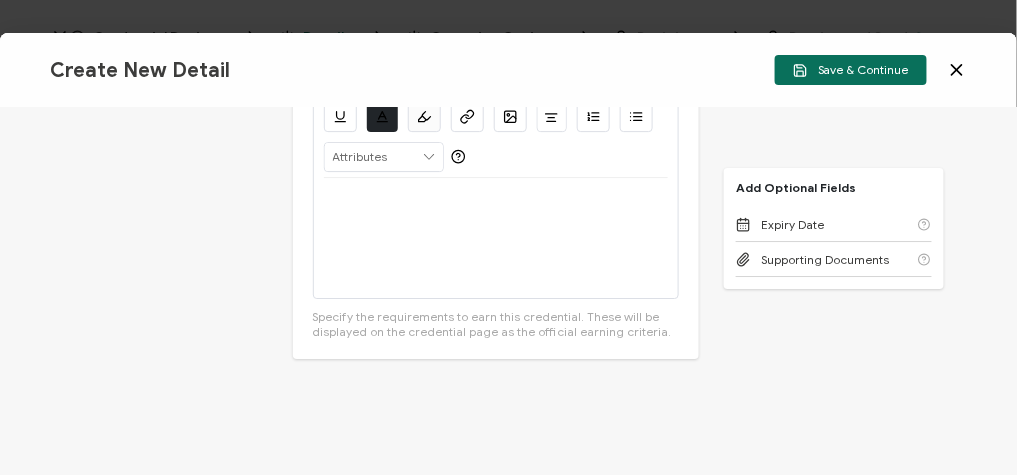 click at bounding box center (496, 238) 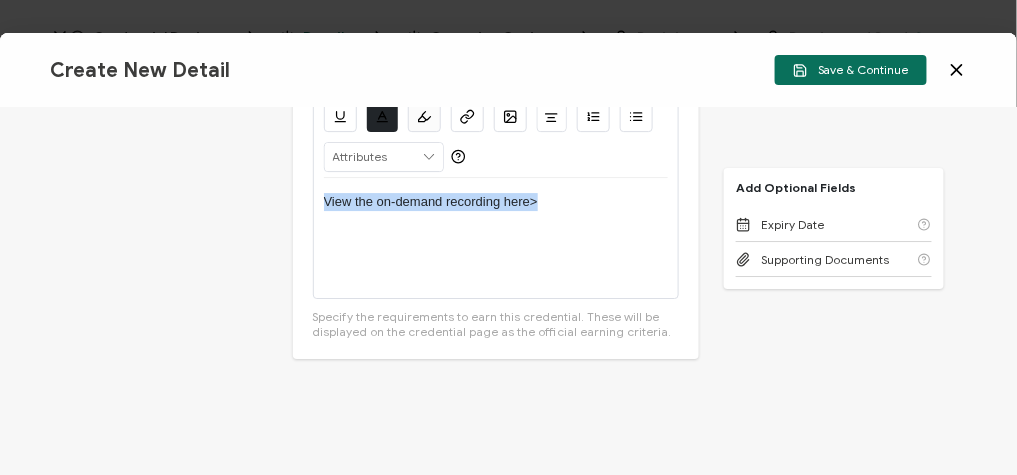 drag, startPoint x: 562, startPoint y: 201, endPoint x: 289, endPoint y: 189, distance: 273.2636 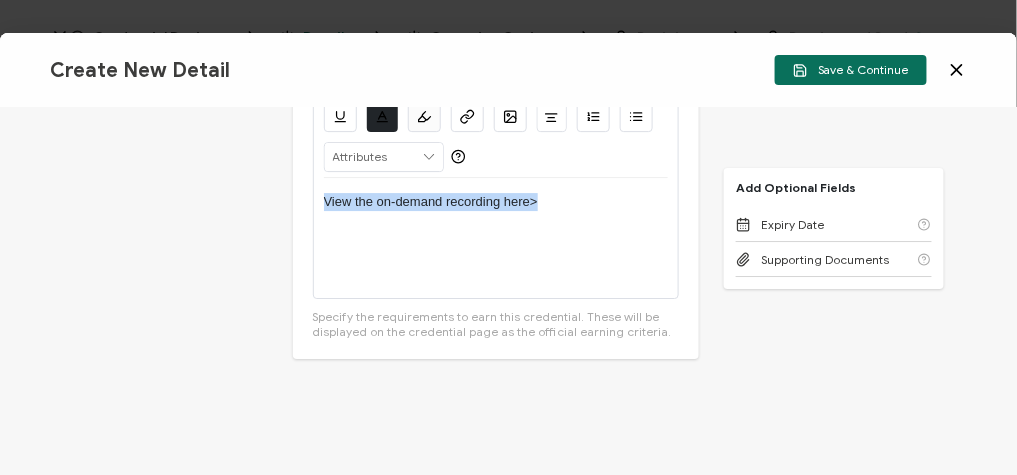 click on "Credential Title
[PERSON_NAME] Square Webinar: Quantum Technologies and the Public Sector: What IT Leaders Need to Know Now   ISSUER
Issuer Name
Credential Description
Alright Sans [PERSON_NAME] Archivo Black Arial Arimo Blinker Caveat Charm Charmonman Cinzel EB Garamond [PERSON_NAME] Sans [PERSON_NAME] Great Vibes Grenze [PERSON_NAME] Grotesk Inconsolata Josefin Sans Kolektif House Kufam Lato Libre Caslon Text [PERSON_NAME] Lugrasimo Markazi Text Merienda [PERSON_NAME] [PERSON_NAME] [PERSON_NAME] Sans [PERSON_NAME] Serif Nunito Open Sans Open Sans Condensed Orbitron [PERSON_NAME] Display Poppins PT Sans PT Sans Narrow PT Serif Quicksand Raleway Red Hat Display Roboto Roboto Condensed Roboto Slab Rubik Slabo 27px Source Sans Pro Spartan Tajawal Titillium Web Ubuntu UnifrakturCook UnifrakturMaguntia Work Sans   13px 11px 12px 13px 14px 15px 16px 17px 18px 19px 20px 21px 22px 23px 24px 25px" at bounding box center [508, 291] 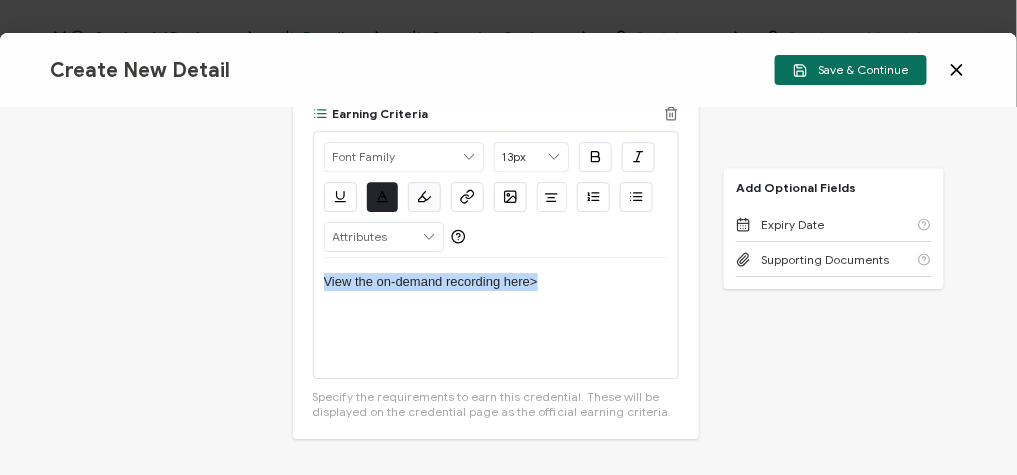 scroll, scrollTop: 1305, scrollLeft: 0, axis: vertical 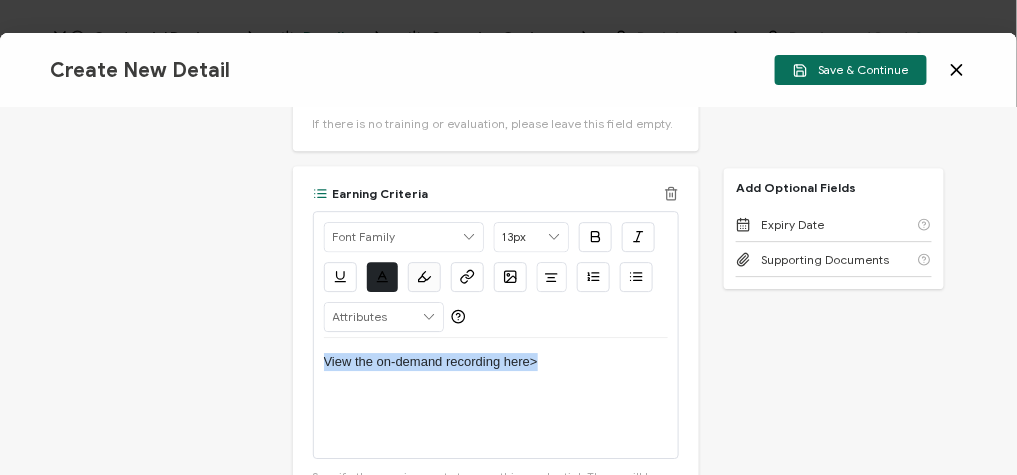 drag, startPoint x: 490, startPoint y: 360, endPoint x: 445, endPoint y: 358, distance: 45.044422 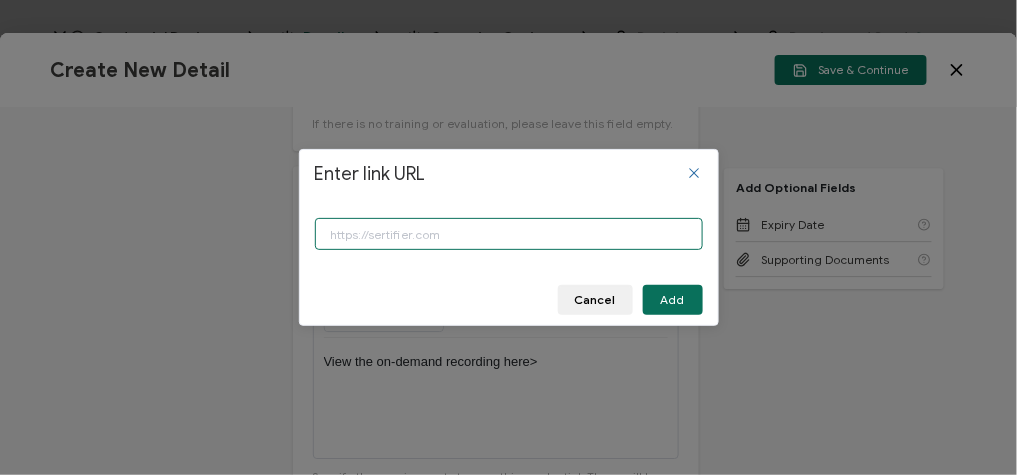 paste on "[URL][DOMAIN_NAME]" 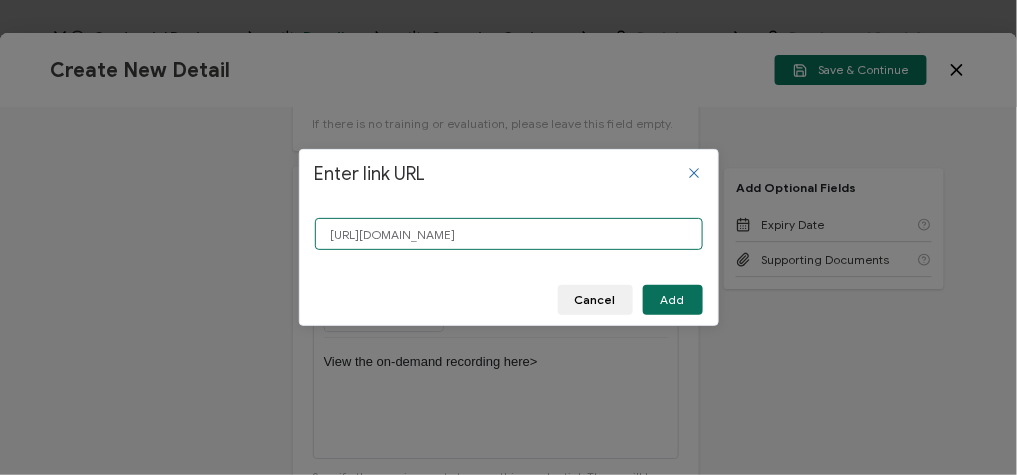scroll, scrollTop: 0, scrollLeft: 349, axis: horizontal 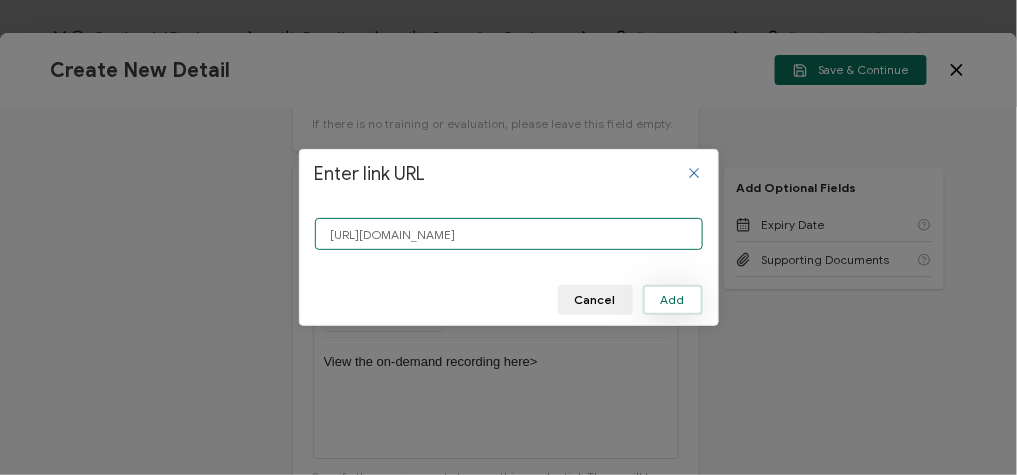 type on "[URL][DOMAIN_NAME]" 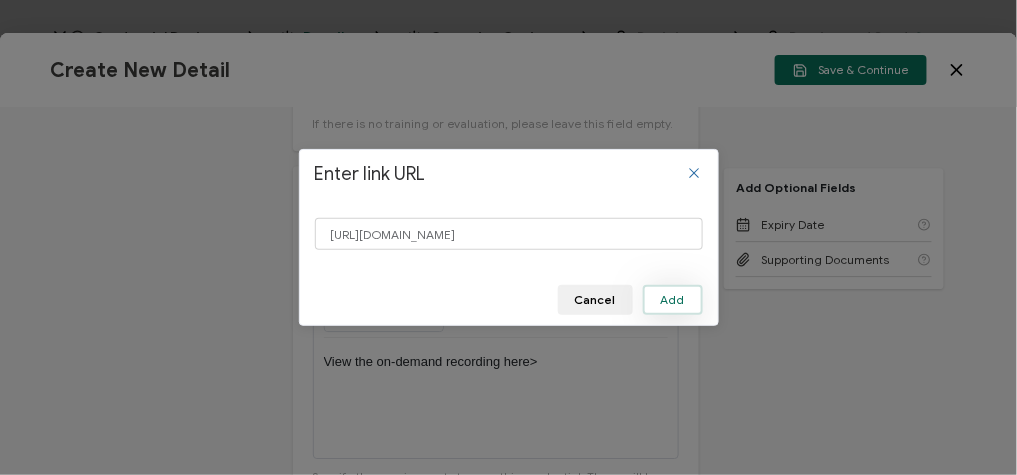 click on "Add" at bounding box center [673, 300] 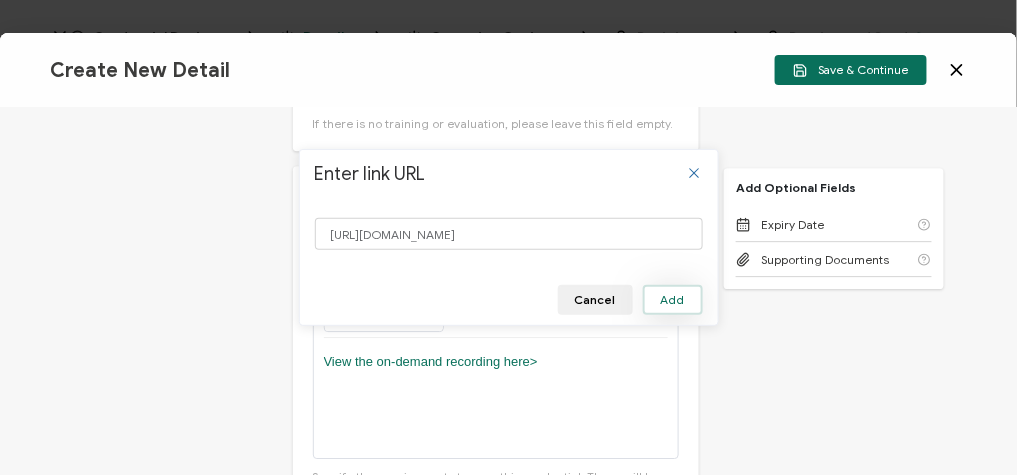 scroll, scrollTop: 0, scrollLeft: 0, axis: both 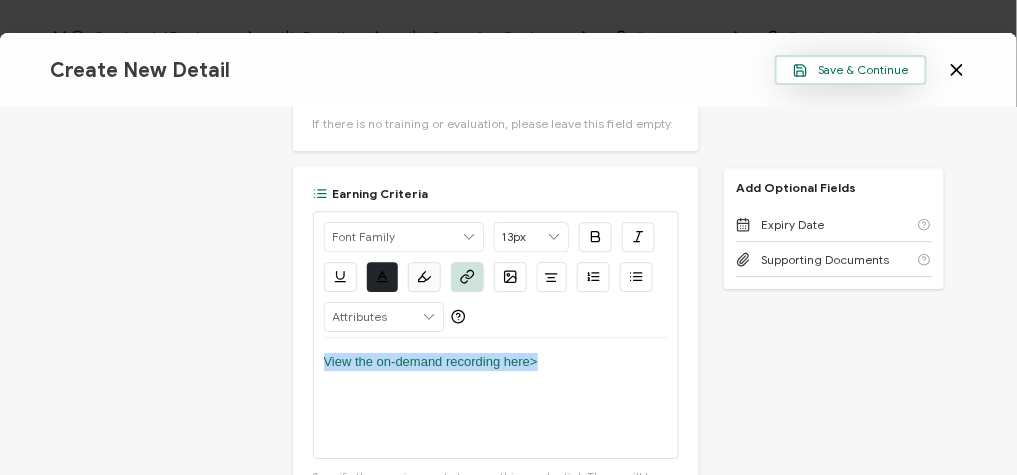 click on "Save & Continue" at bounding box center [851, 70] 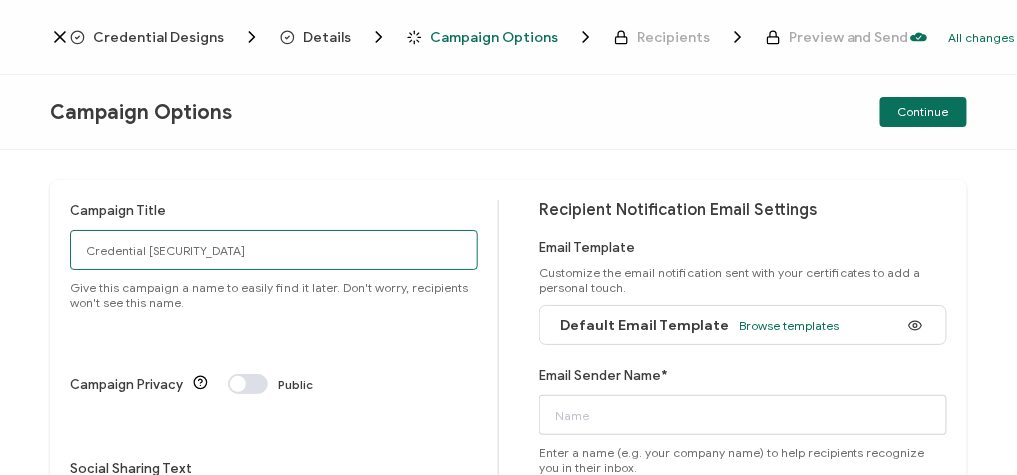drag, startPoint x: 243, startPoint y: 259, endPoint x: 18, endPoint y: 221, distance: 228.18633 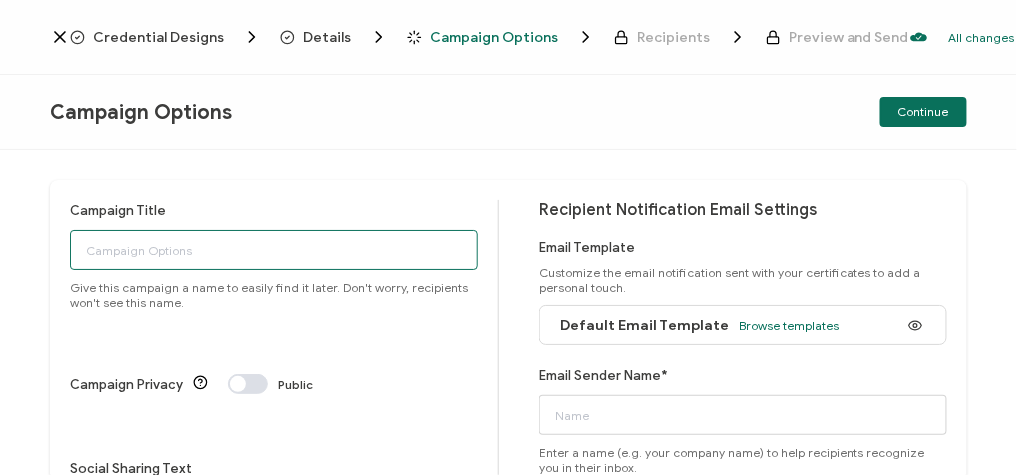 paste on "6-17-25_69726_Marion Square Webinar" 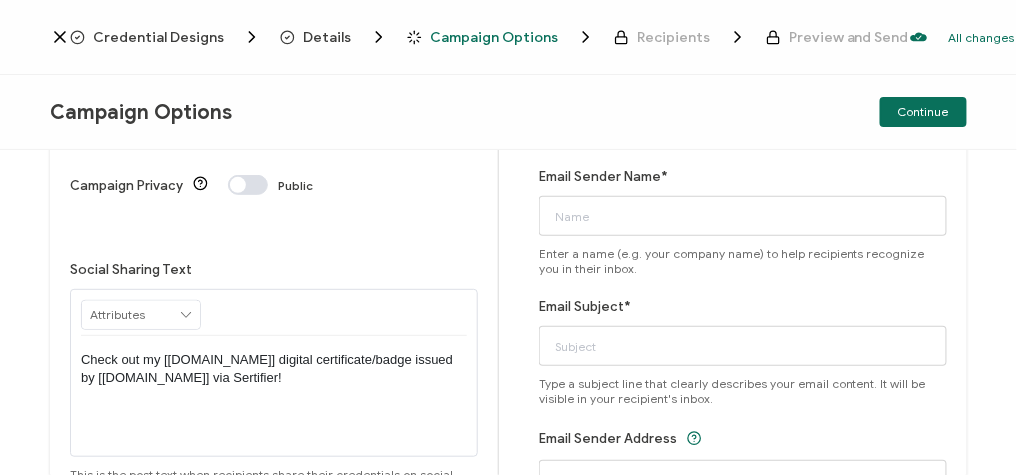 scroll, scrollTop: 194, scrollLeft: 0, axis: vertical 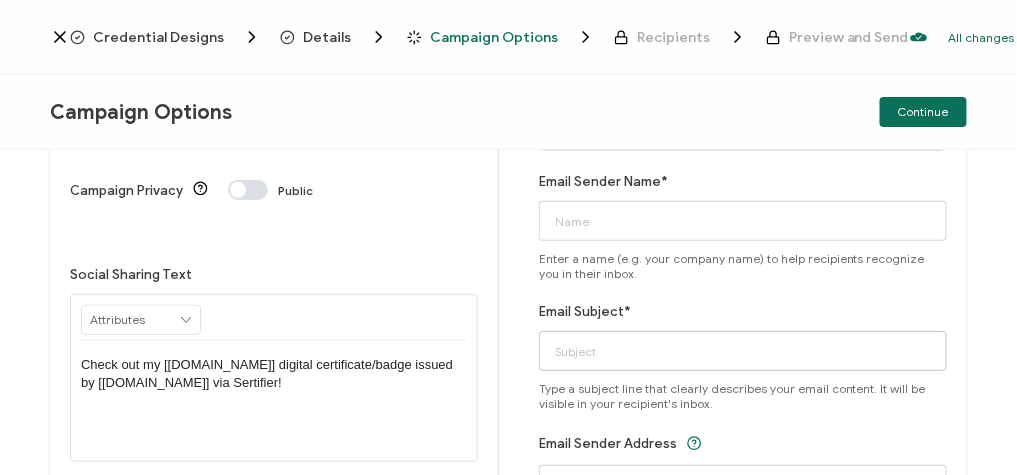 type on "6-17-25_69726_Marion Square Webinar" 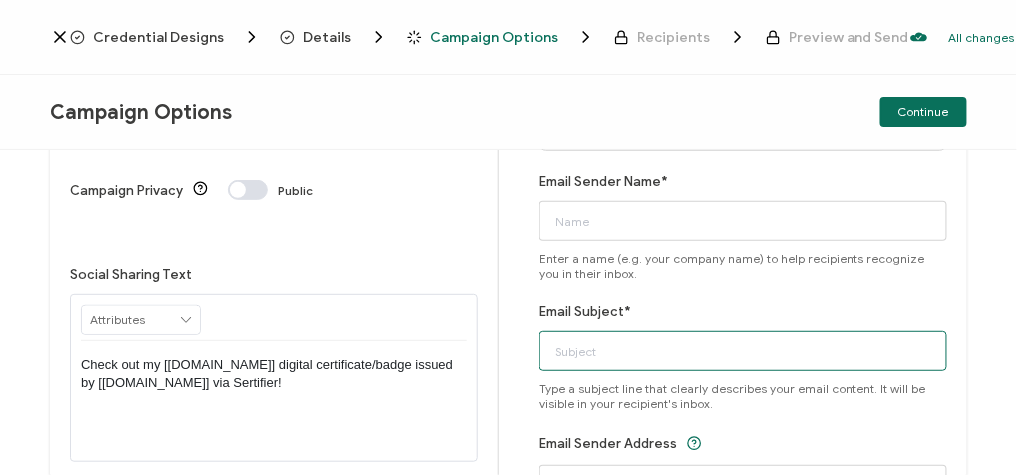 click on "Email Subject*" at bounding box center (743, 351) 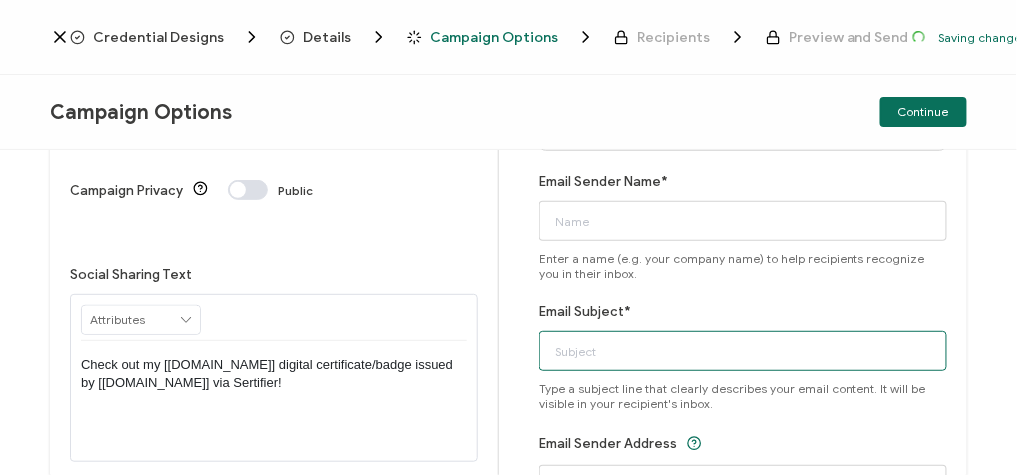 paste on "6-17-25_69726_Marion Square Webinar" 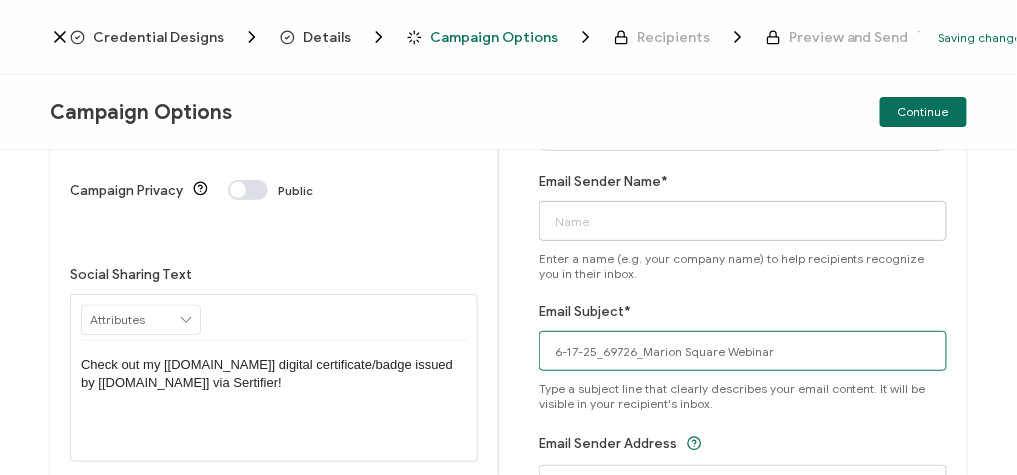 type on "6-17-25_69726_Marion Square Webinar" 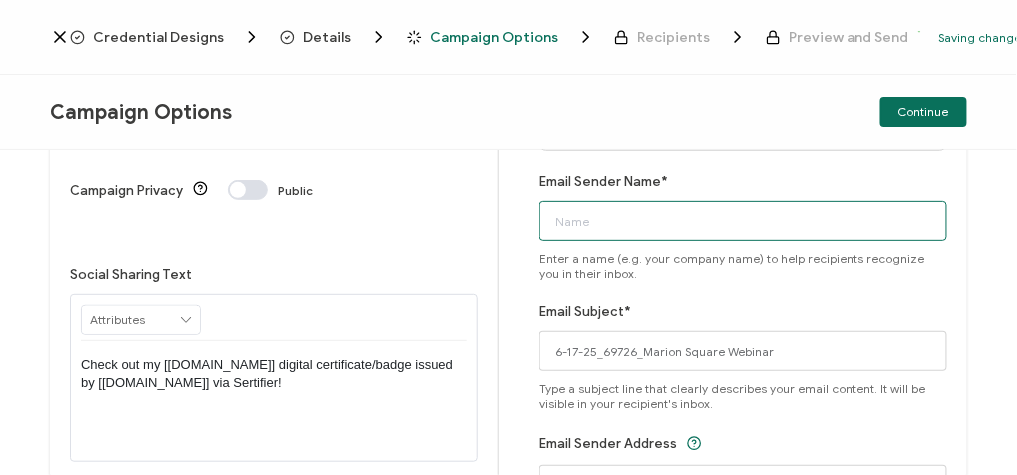 click on "Email Sender Name*" at bounding box center (743, 221) 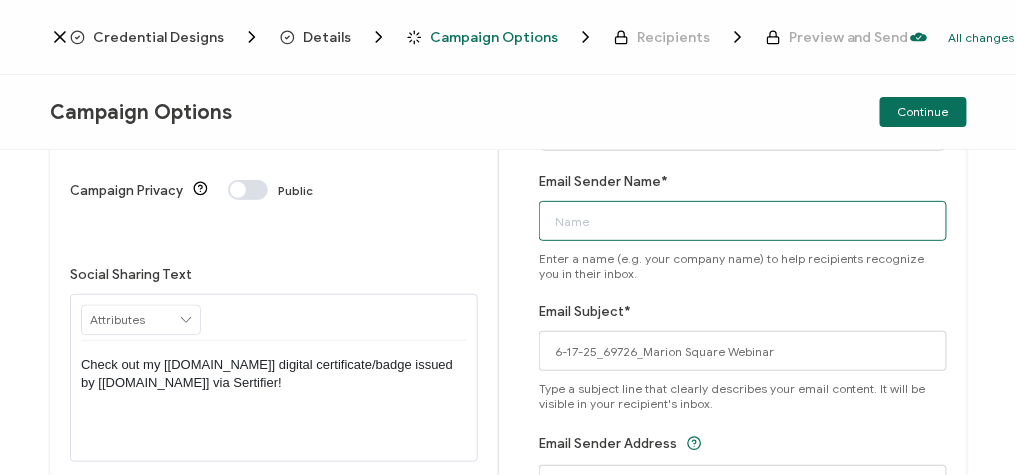 type on "CPE" 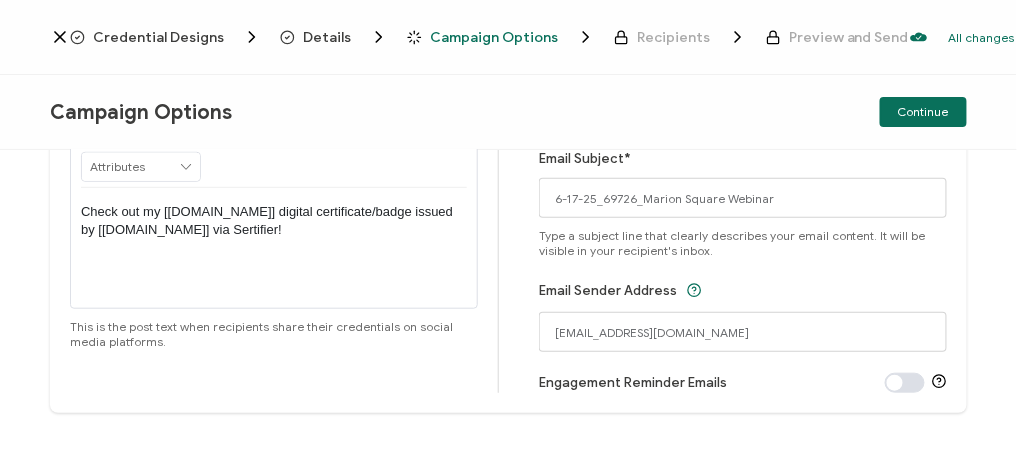 scroll, scrollTop: 354, scrollLeft: 0, axis: vertical 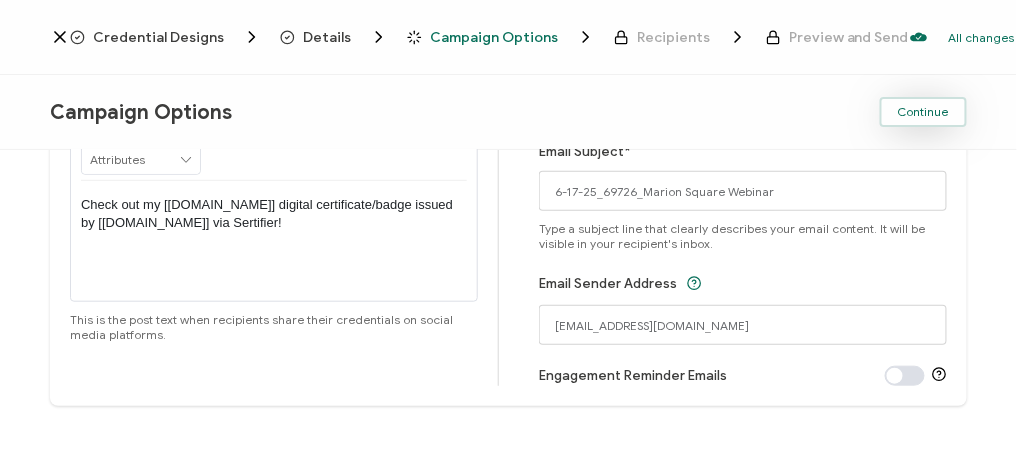 click on "Continue" at bounding box center (923, 112) 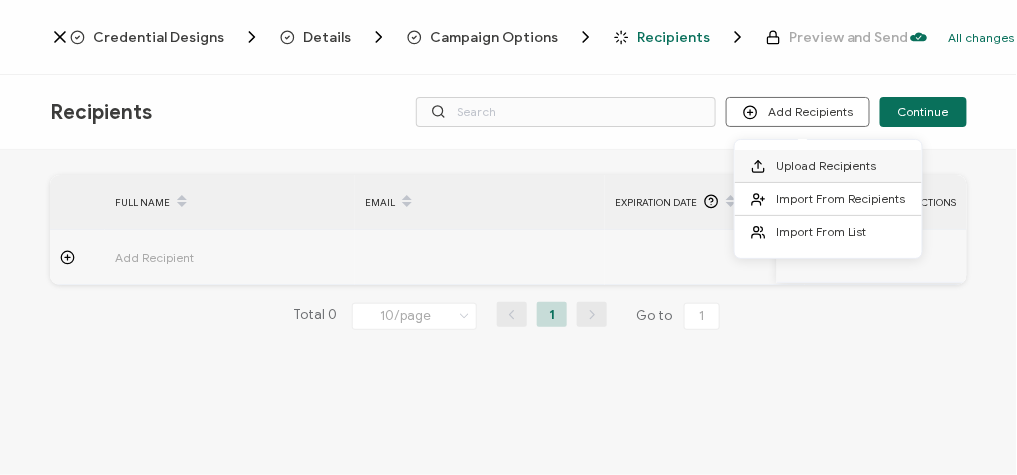 click on "Upload Recipients" at bounding box center (826, 165) 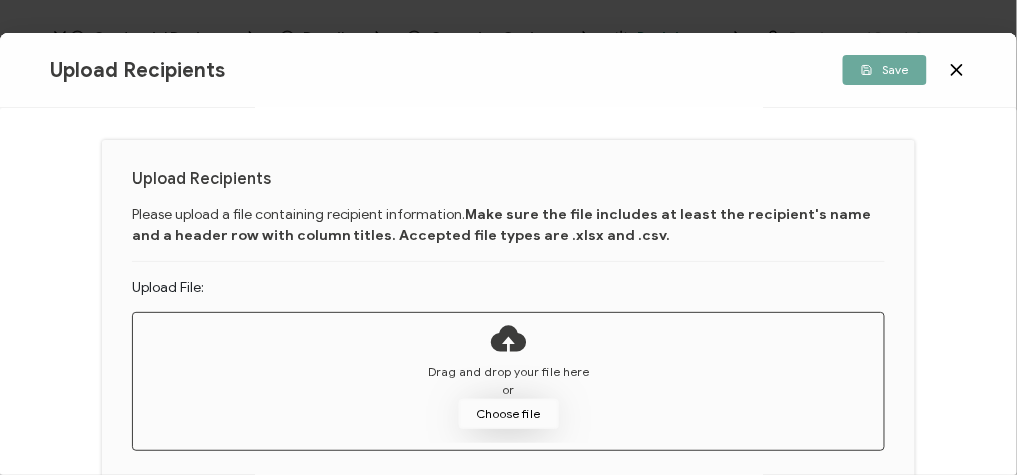 scroll, scrollTop: 80, scrollLeft: 0, axis: vertical 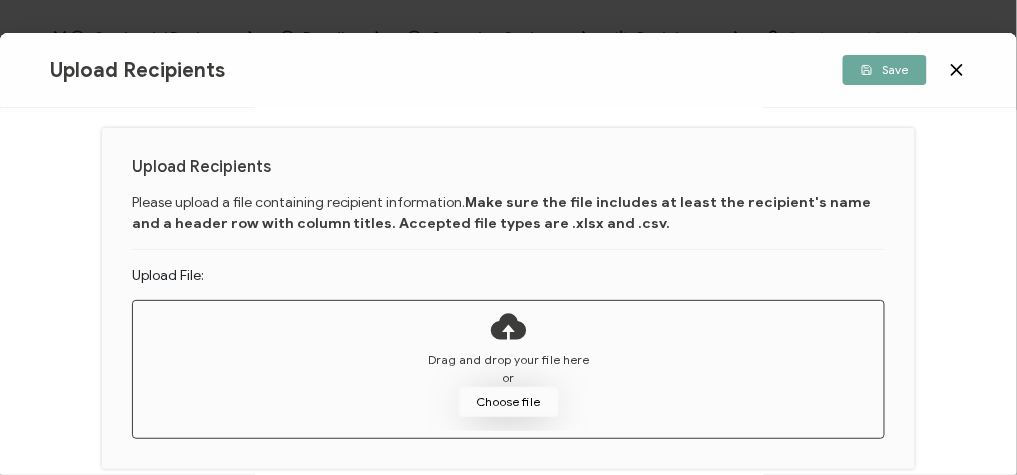 click on "Choose file" at bounding box center [509, 402] 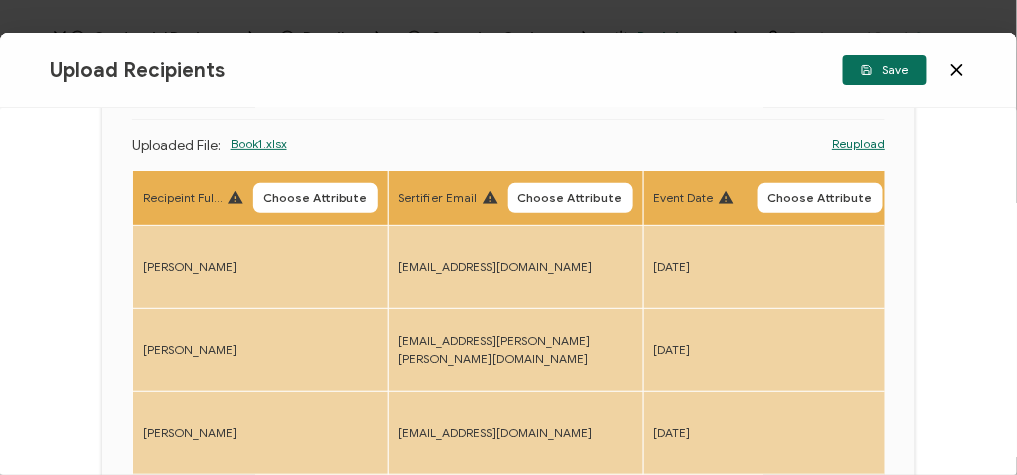 scroll, scrollTop: 240, scrollLeft: 0, axis: vertical 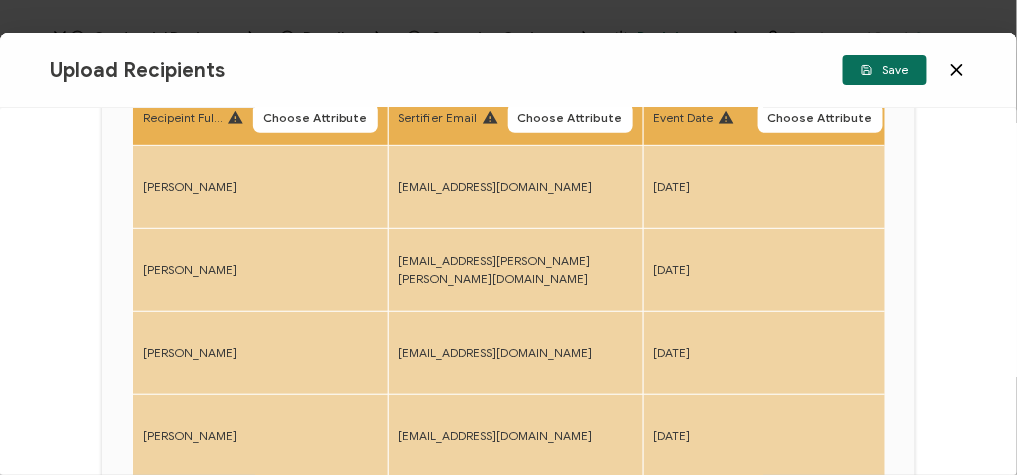 drag, startPoint x: 187, startPoint y: 405, endPoint x: 284, endPoint y: 405, distance: 97 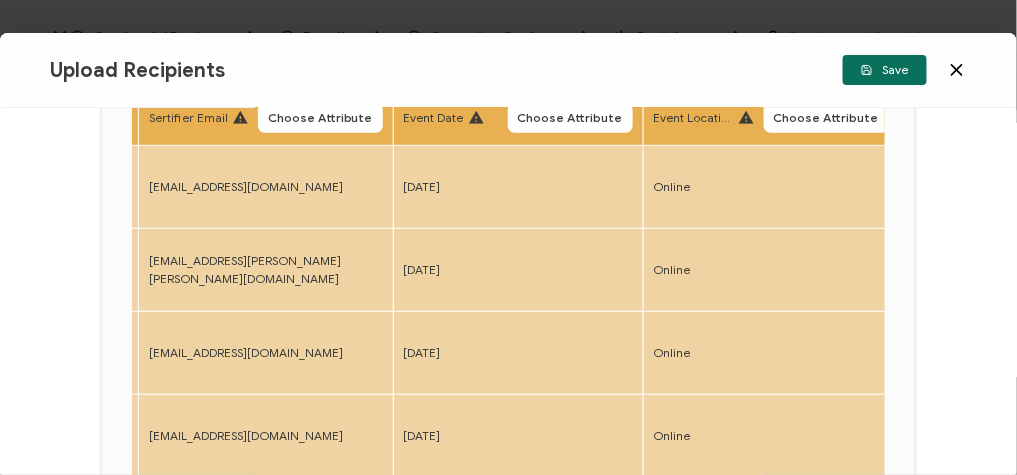 scroll, scrollTop: 0, scrollLeft: 0, axis: both 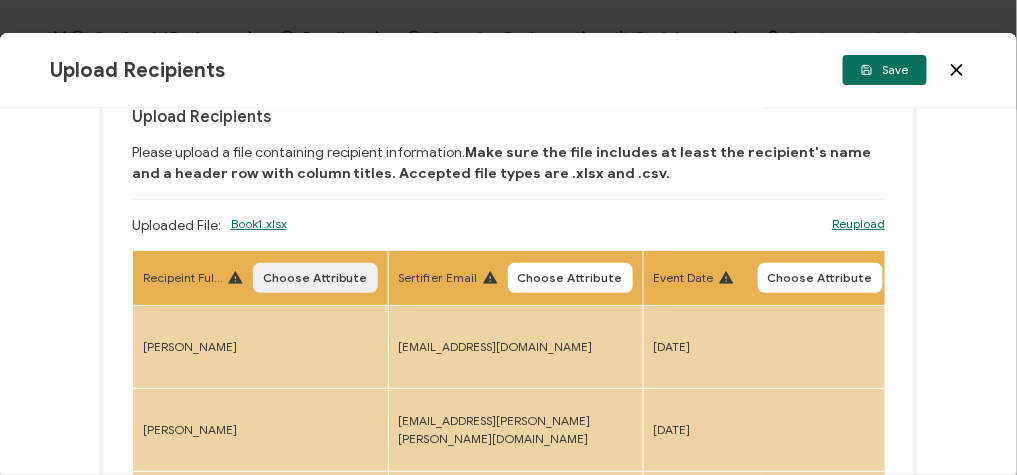 click on "Choose Attribute" at bounding box center [315, 278] 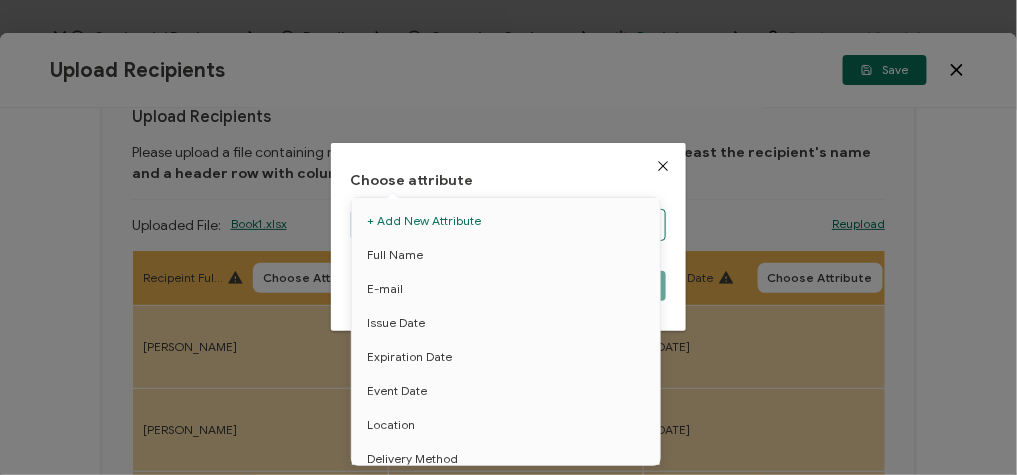 click on "Credential Designs       Details       Campaign Options       Recipients       Preview and Send
All changes saved
We save your content automatically as you keep working.
Changes are saved automatically. Any credentials sent from this campaign will update automatically. To undo modifications, re-edit the relevant element.
All changes saved
Last saved on [DATE] 03:07 PM
Recipients
Add Recipients
Continue
FULL NAME EMAIL Expiration Date   Issue Date   Event Date Location Delivery Method Field of Study" at bounding box center [508, 237] 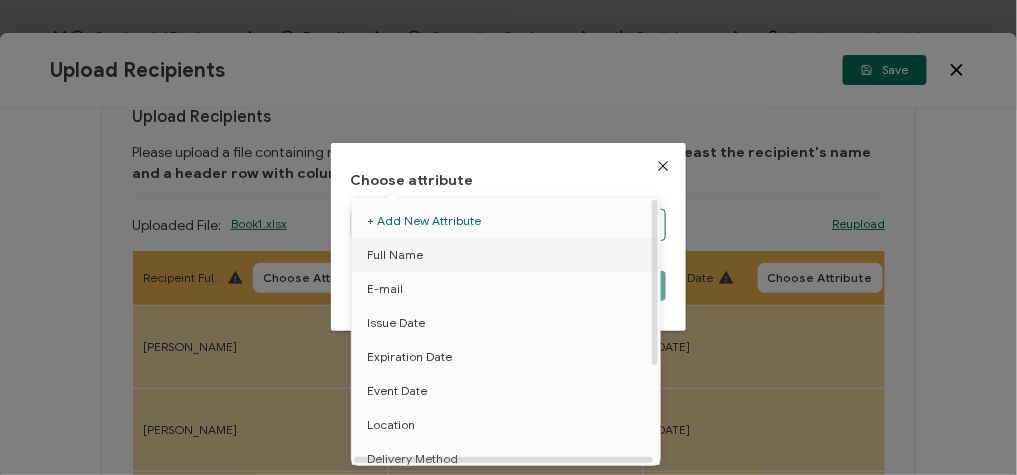 click on "Full Name" at bounding box center (395, 255) 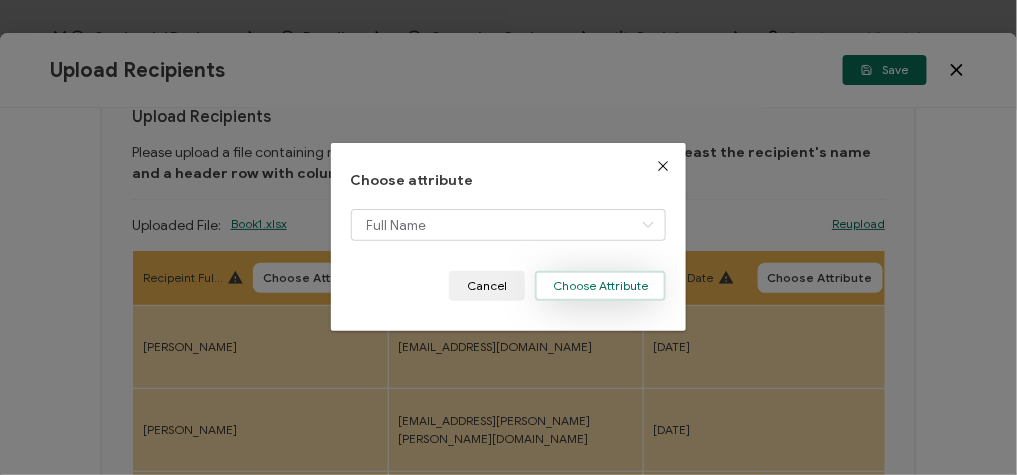 click on "Choose Attribute" at bounding box center [600, 286] 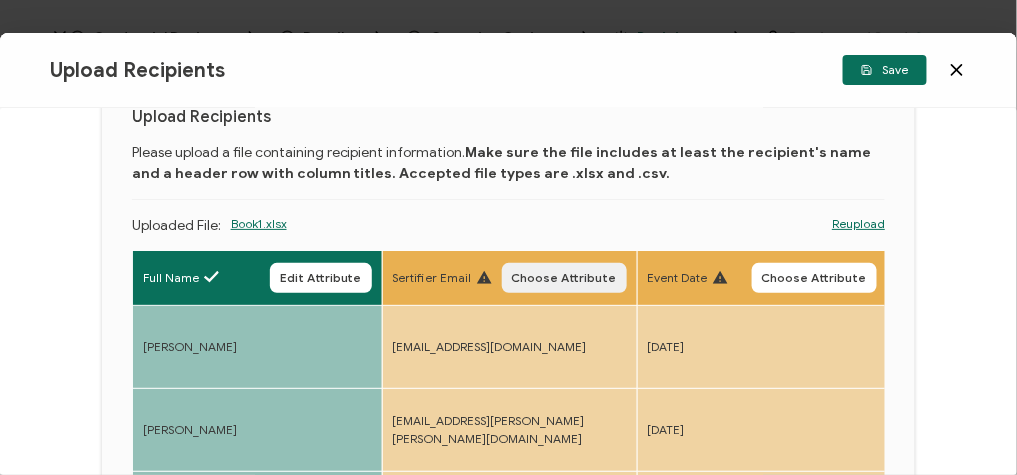 click on "Choose Attribute" at bounding box center (564, 278) 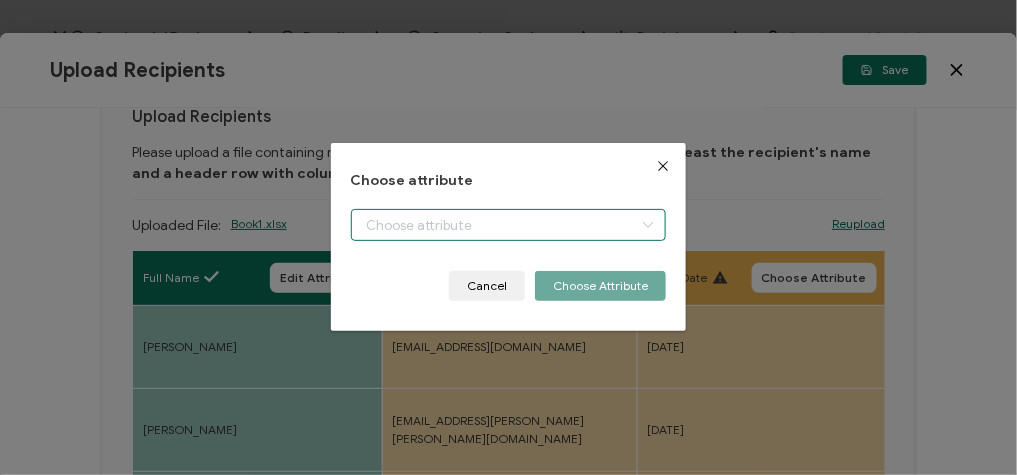 click at bounding box center (509, 225) 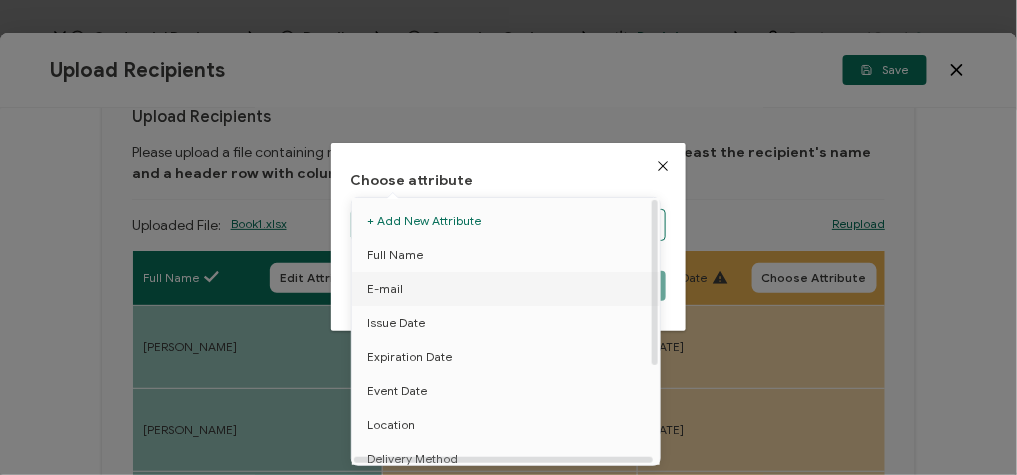 click on "E-mail" at bounding box center [509, 289] 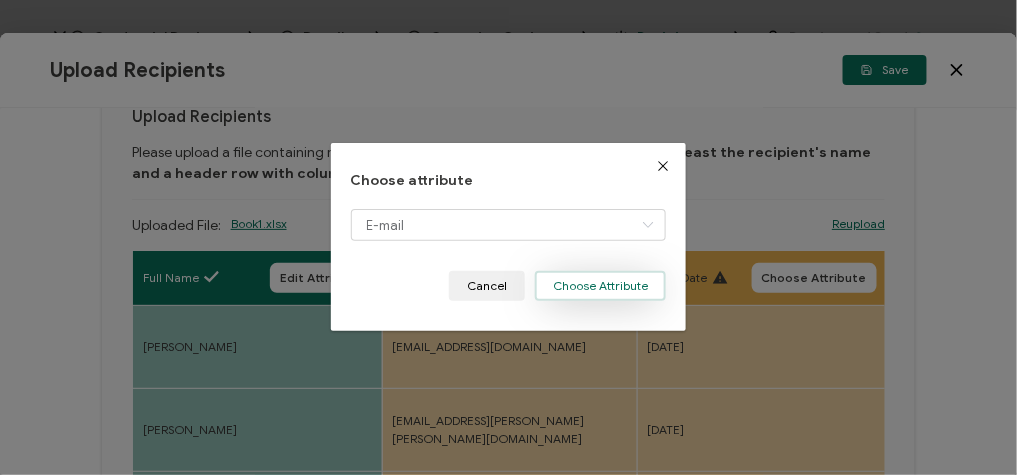 click on "Choose Attribute" at bounding box center [600, 286] 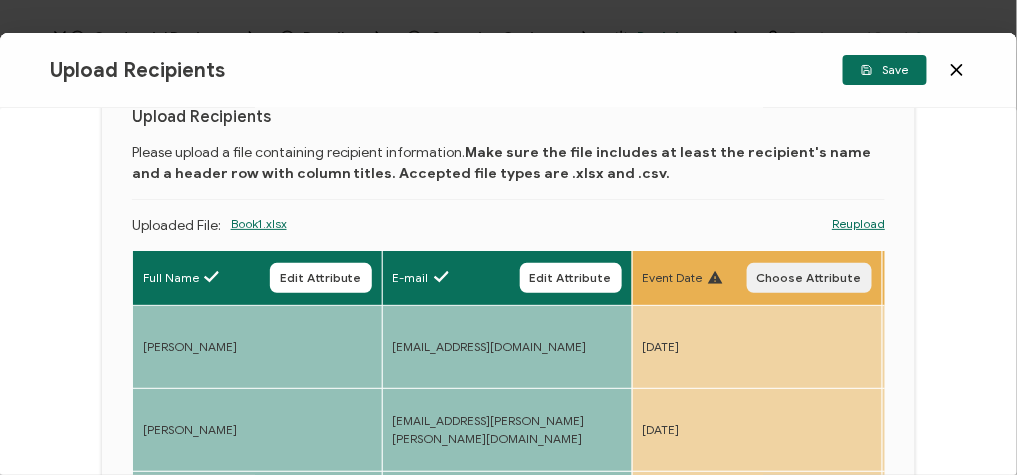 click on "Choose Attribute" at bounding box center (809, 278) 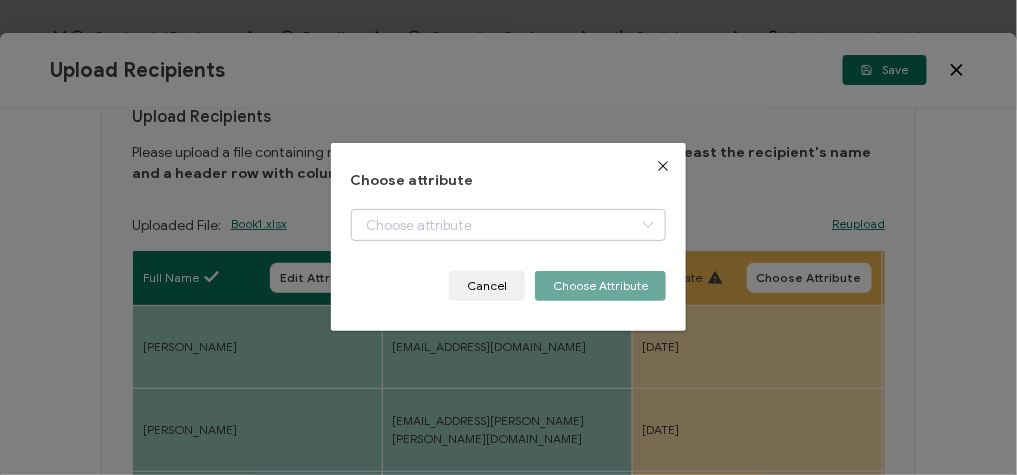 click at bounding box center (648, 225) 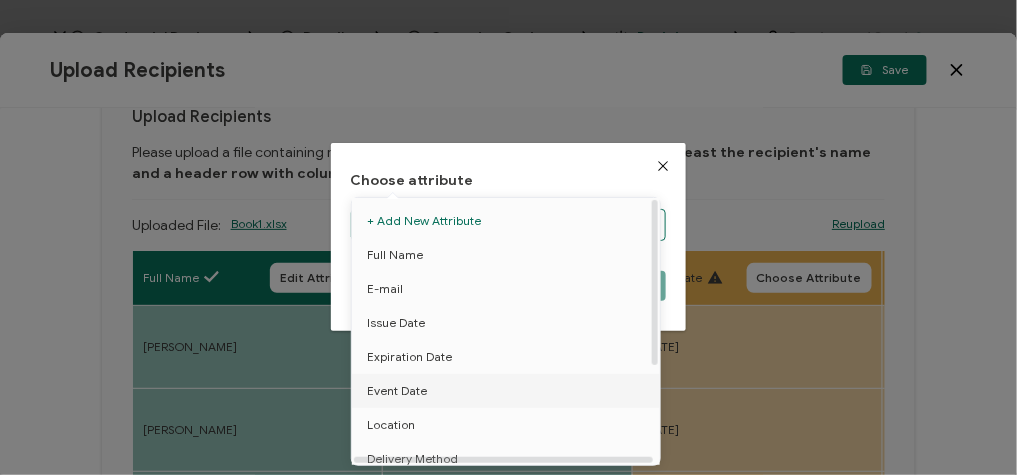 click on "Event Date" at bounding box center [509, 391] 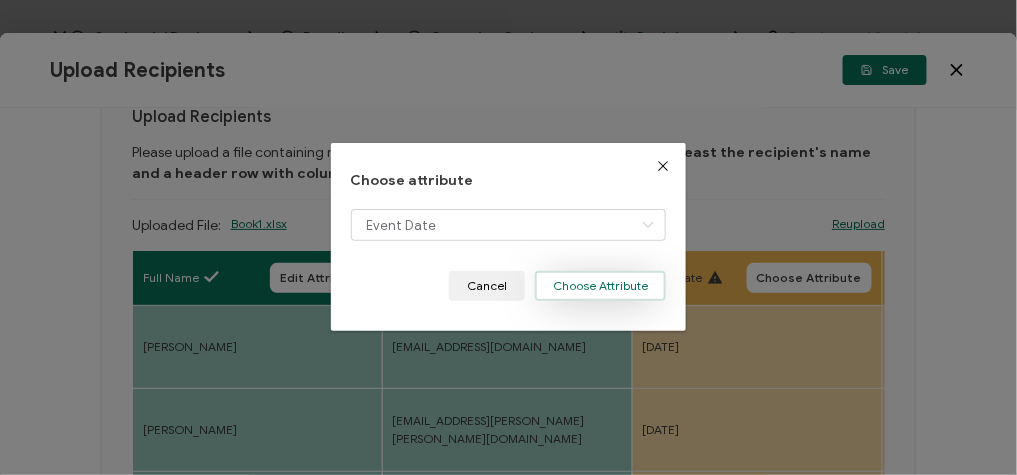 click on "Choose Attribute" at bounding box center [600, 286] 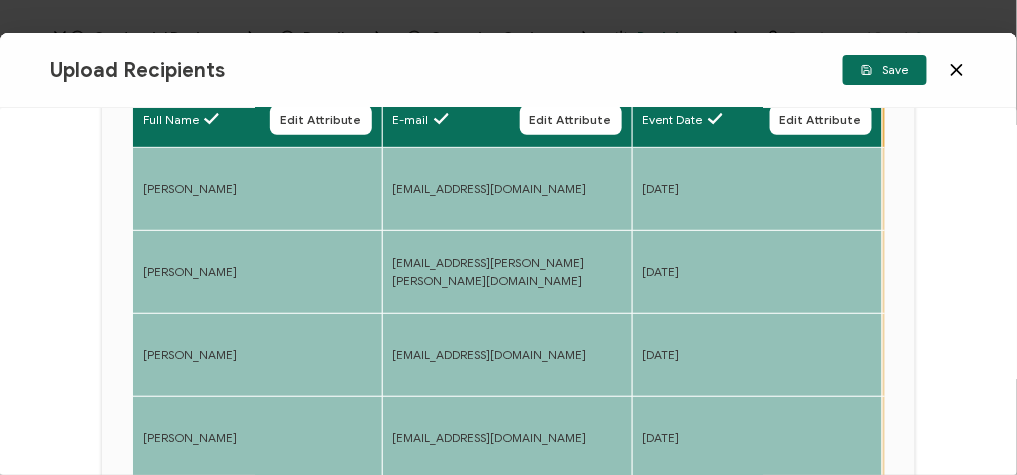scroll, scrollTop: 240, scrollLeft: 0, axis: vertical 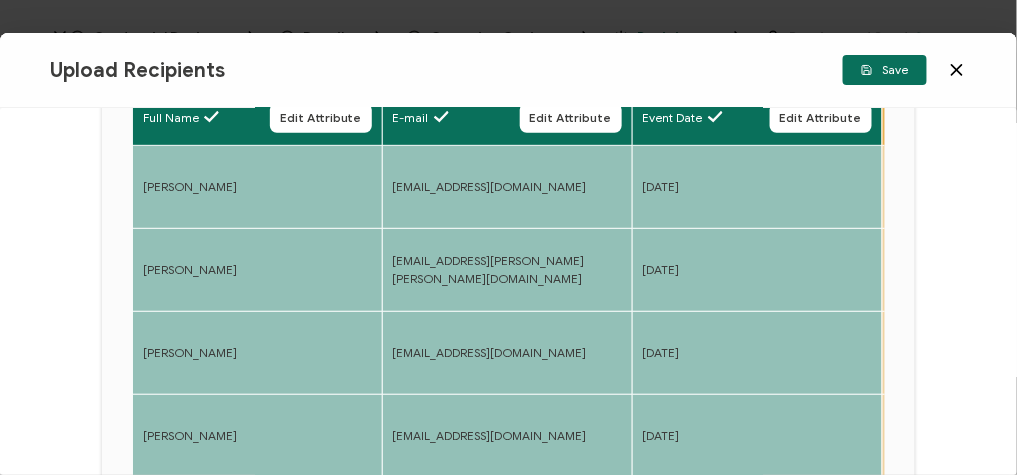 drag, startPoint x: 188, startPoint y: 405, endPoint x: 217, endPoint y: 402, distance: 29.15476 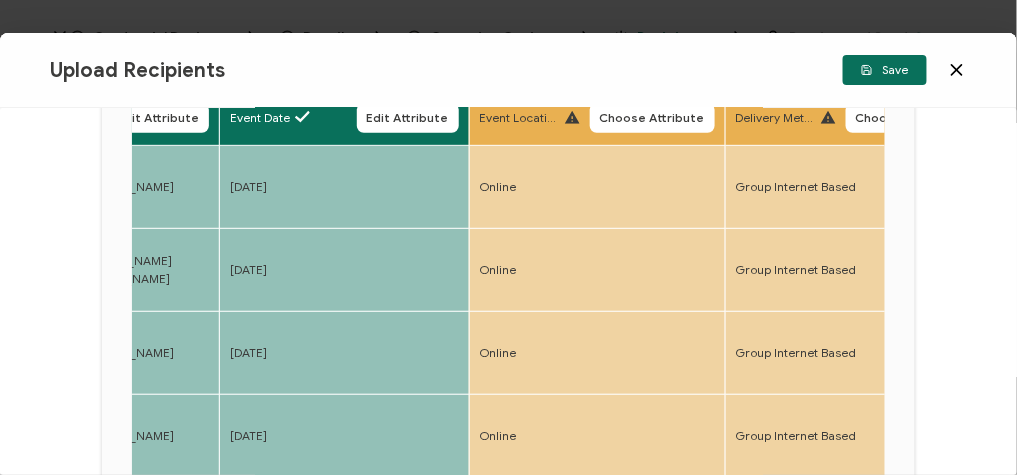 scroll, scrollTop: 0, scrollLeft: 505, axis: horizontal 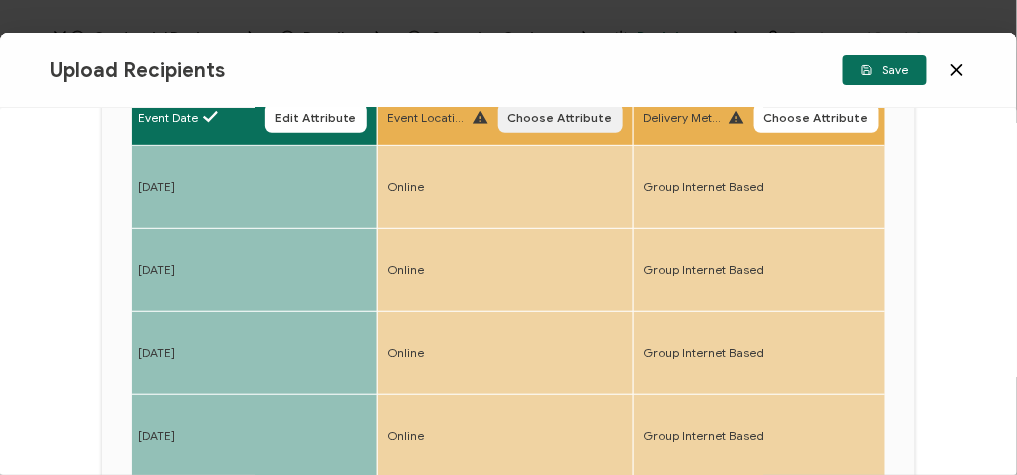 click on "Choose Attribute" at bounding box center [560, 118] 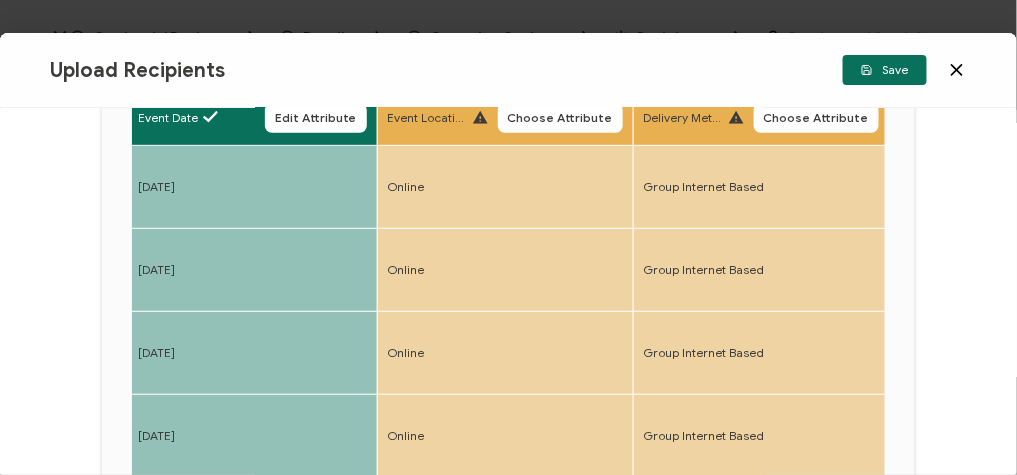 click on "Choose attribute
Cancel
Choose Attribute" at bounding box center [0, 0] 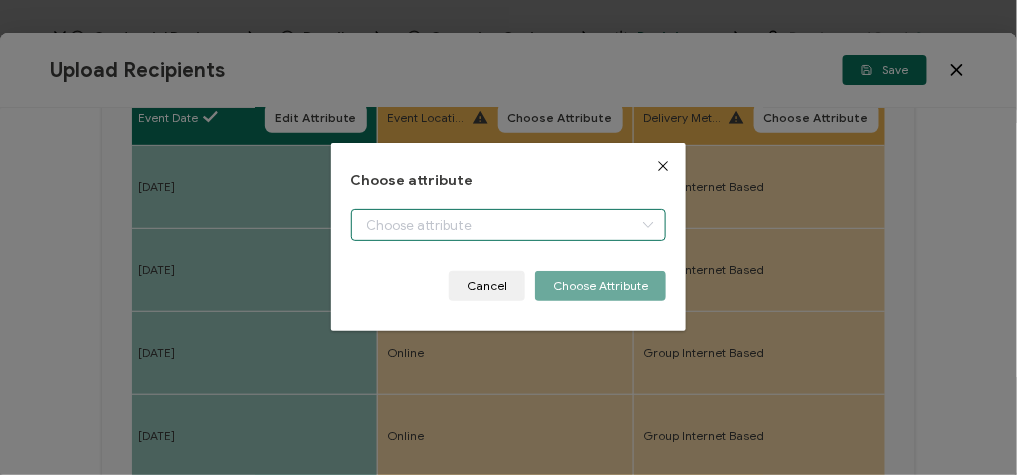 click on "Credential Designs       Details       Campaign Options       Recipients       Preview and Send
All changes saved
We save your content automatically as you keep working.
Changes are saved automatically. Any credentials sent from this campaign will update automatically. To undo modifications, re-edit the relevant element.
All changes saved
Last saved on [DATE] 03:07 PM
Recipients
Add Recipients
Continue
FULL NAME EMAIL Expiration Date   Issue Date   Event Date Location Delivery Method Field of Study" at bounding box center (508, 237) 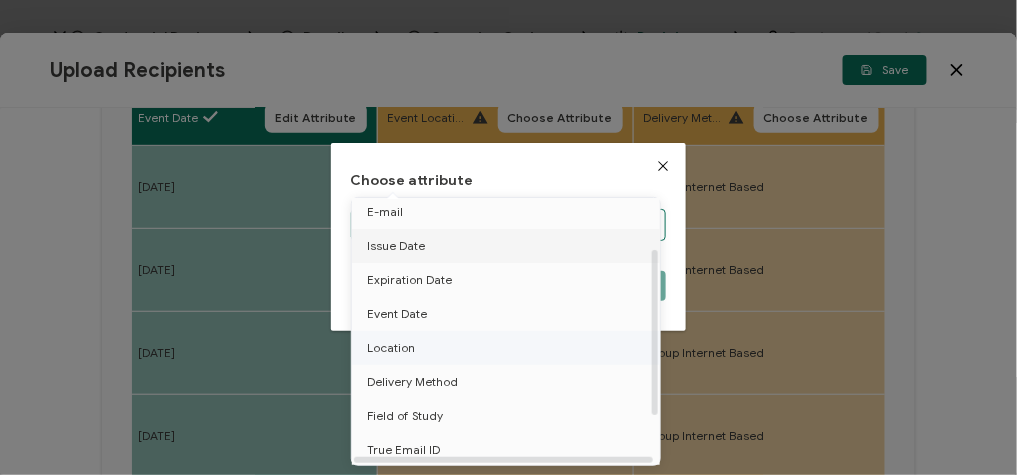 scroll, scrollTop: 80, scrollLeft: 0, axis: vertical 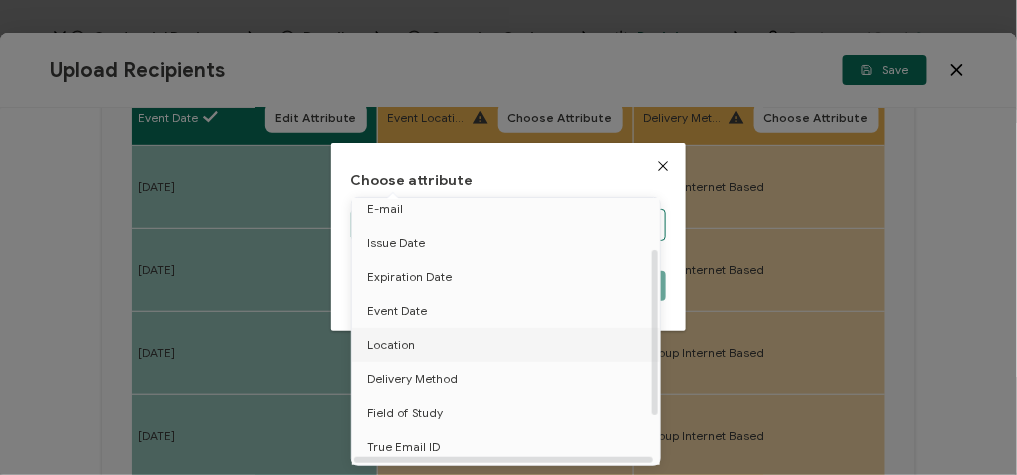 click on "Location" at bounding box center (509, 345) 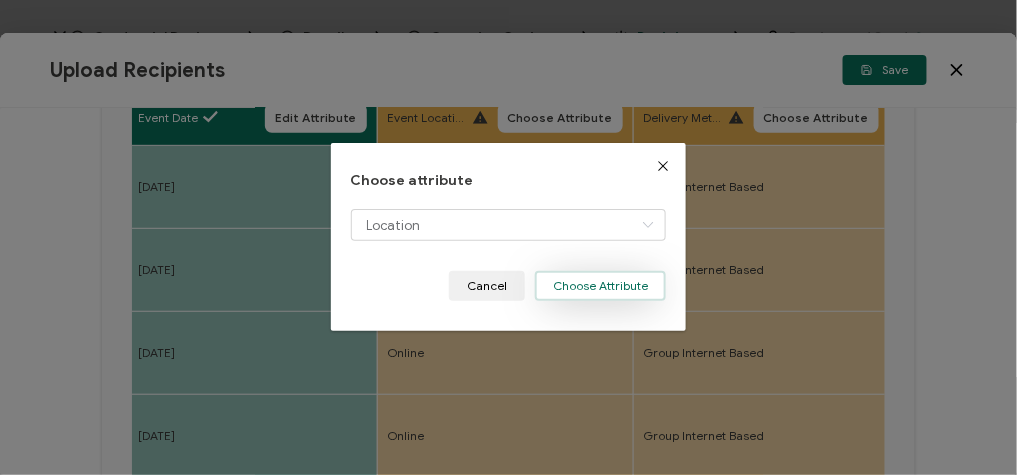 click on "Choose Attribute" at bounding box center [600, 286] 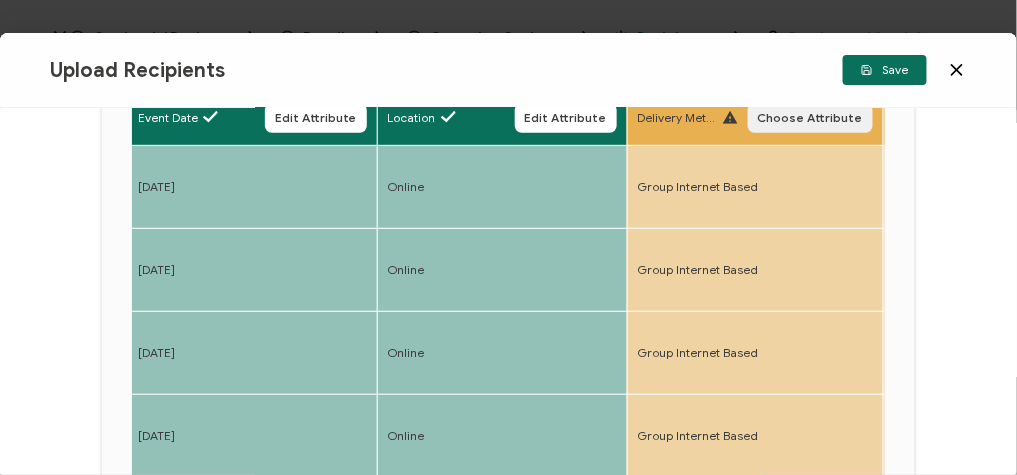 click on "Choose Attribute" at bounding box center [810, 118] 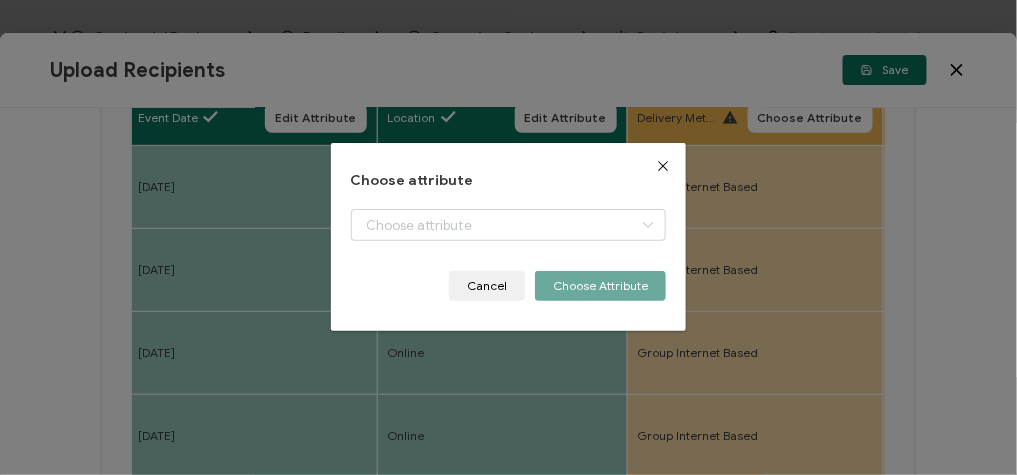 click at bounding box center (663, 166) 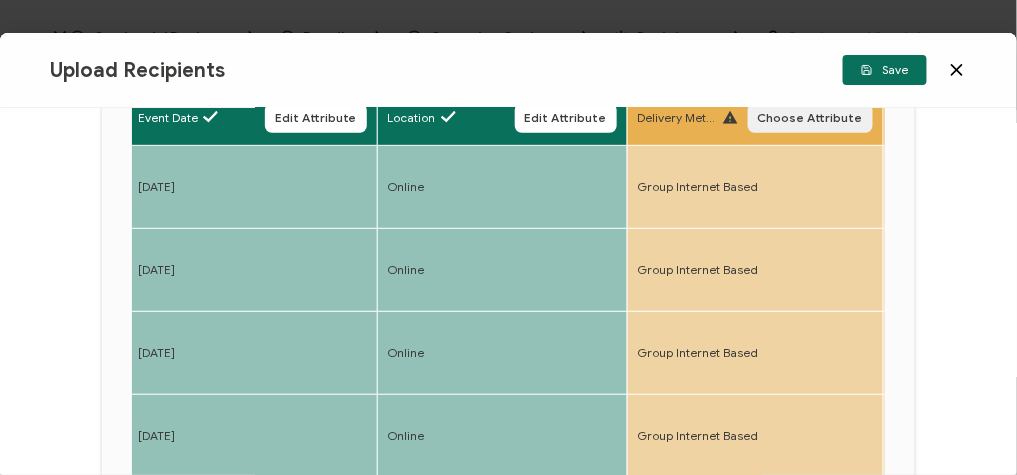 click on "Choose Attribute" at bounding box center (810, 118) 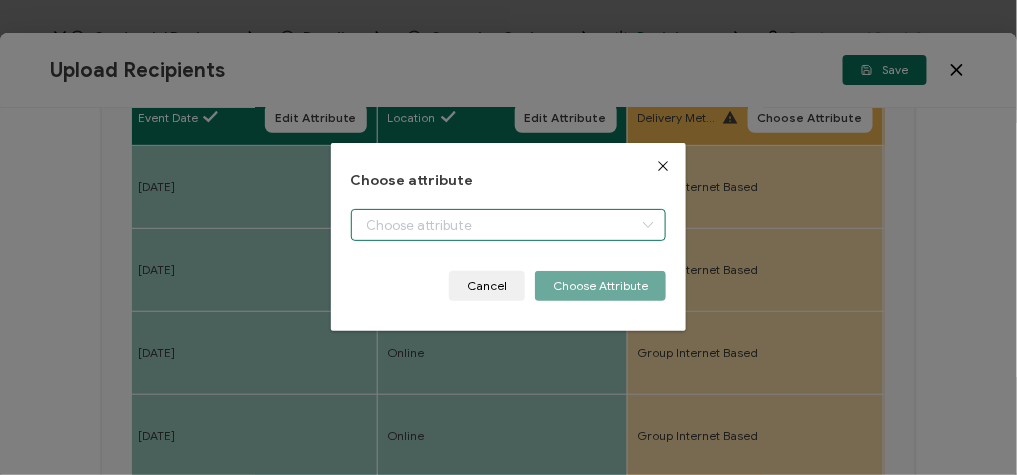 click at bounding box center (509, 225) 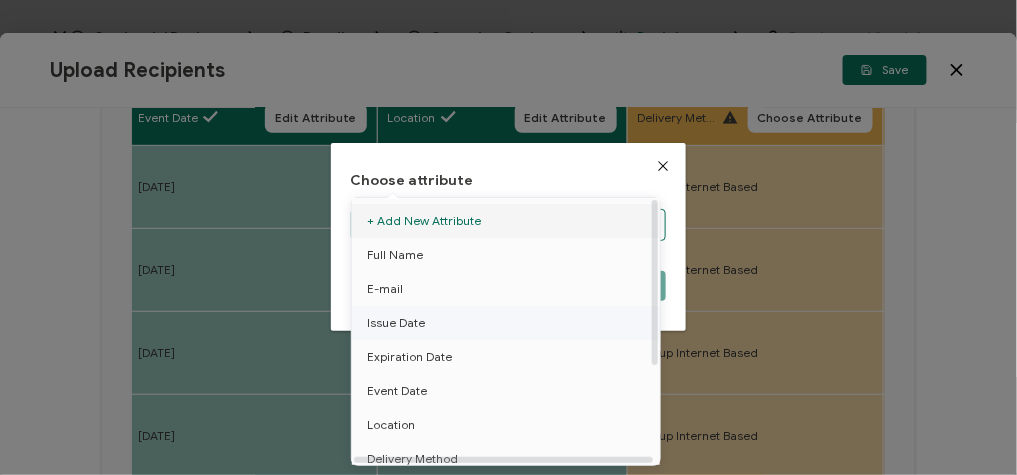 scroll, scrollTop: 80, scrollLeft: 0, axis: vertical 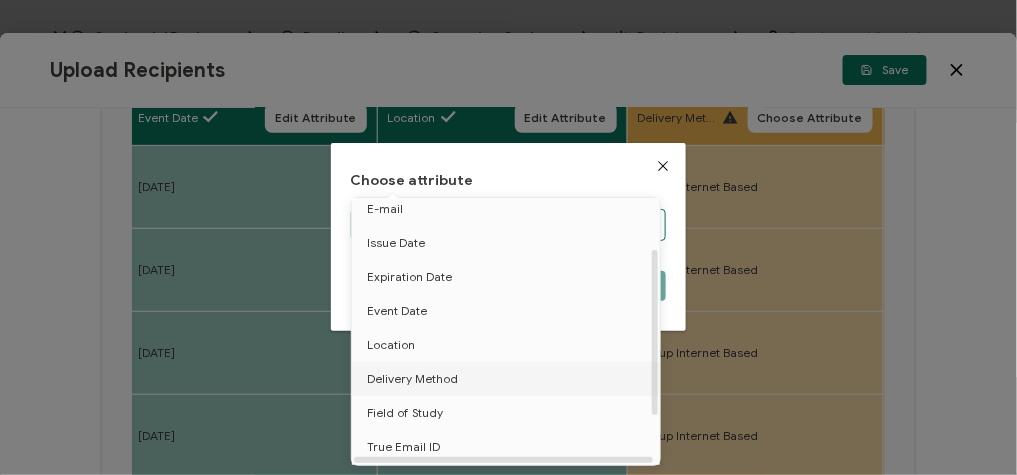 click on "Delivery Method" at bounding box center (412, 379) 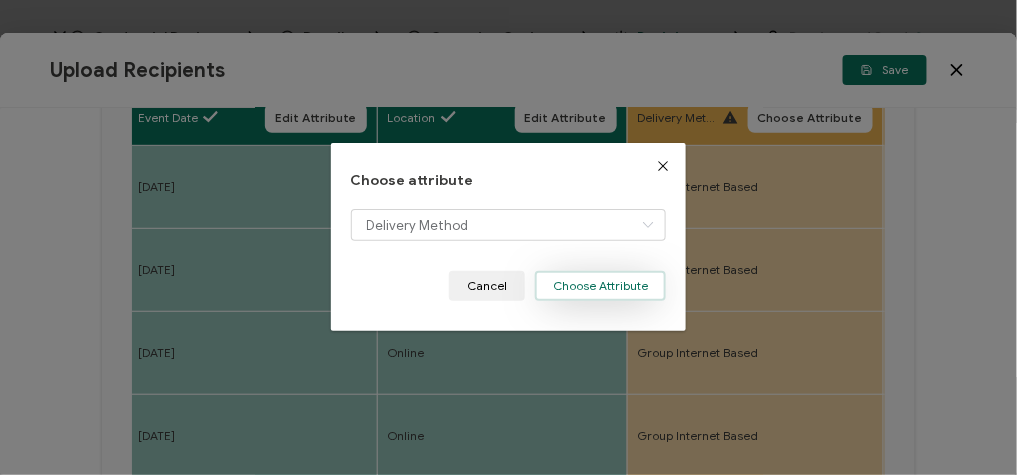 click on "Choose Attribute" at bounding box center [600, 286] 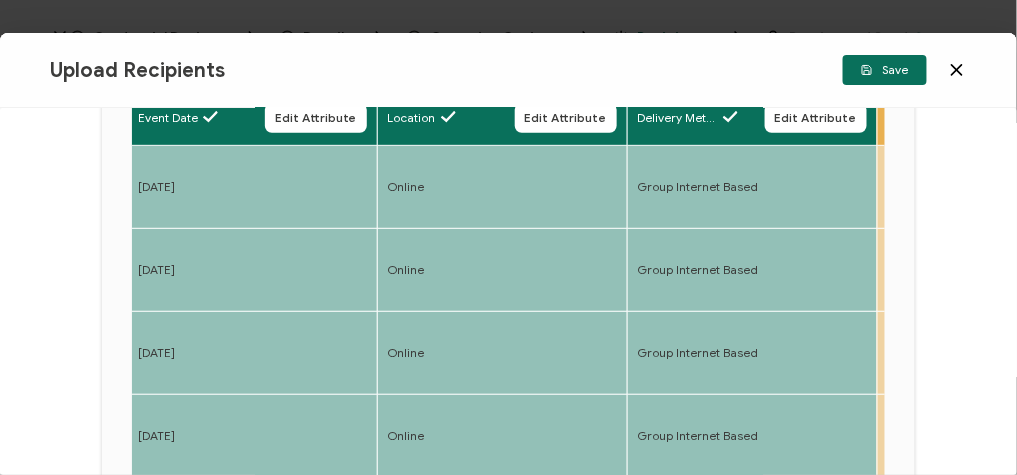 click on "Full Name       Edit Attribute E-mail       Edit Attribute Event Date       Edit Attribute Location       Edit Attribute Delivery Method       Edit Attribute Field of Study       Choose Attribute Recipient Email       Choose Attribute Event Name       Choose Attribute Credits Earned       Choose Attribute Recipient First Name       Choose Attribute Recipient Last Name       Choose Attribute Arrival Date       Choose Attribute Arrival Time       Choose Attribute Departure Date       Choose Attribute Departure Time       Choose Attribute Duration       Choose Attribute Number of Polling Questions Answered       Choose Attribute Poll 1: 1:20pm Which policy or mandate do you believe is driving the most immediate action within your agency or organization?       Choose Attribute Poll 2: 1:30pm In your view, which domain stands to benefit most from quantum sensing technologies in the near term?       Choose Attribute Poll 3: 1:43pm Which statement best reflects your understanding of quantum networking?" at bounding box center [509, 285] 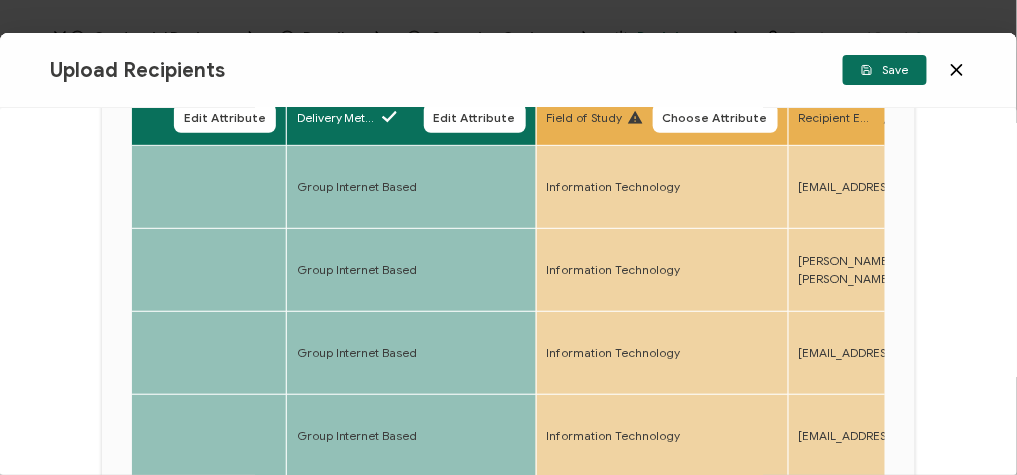 scroll, scrollTop: 0, scrollLeft: 1193, axis: horizontal 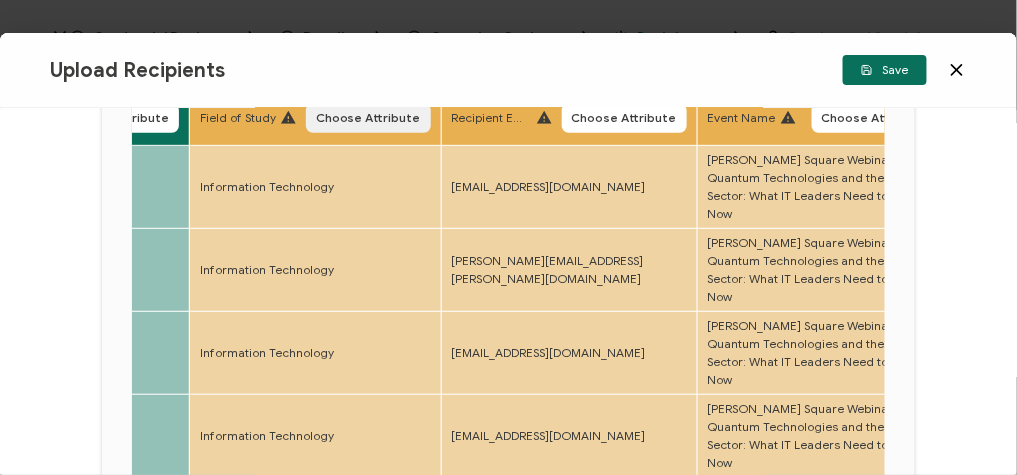 click on "Choose Attribute" at bounding box center (368, 118) 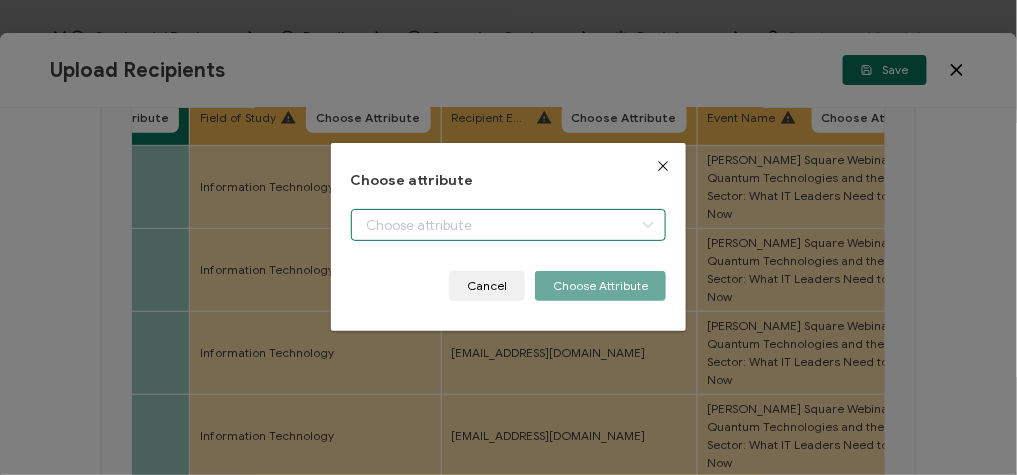 click at bounding box center (509, 225) 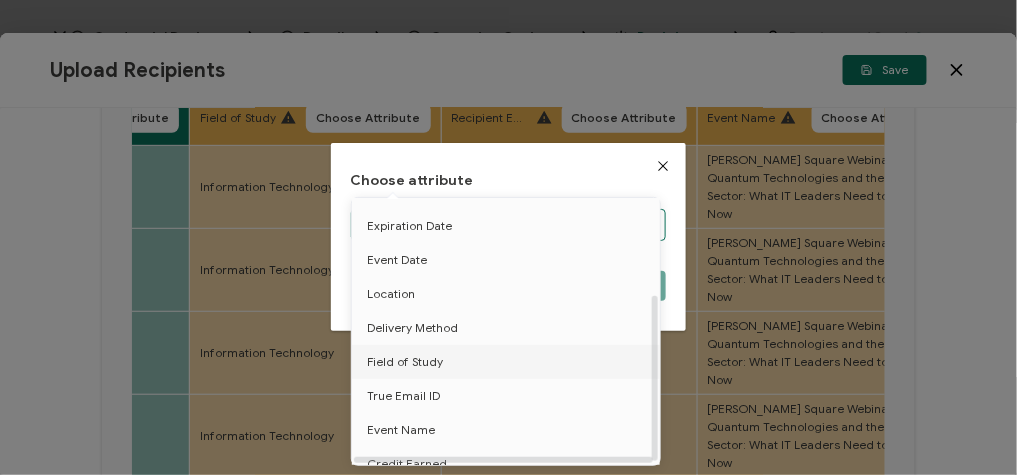 scroll, scrollTop: 155, scrollLeft: 0, axis: vertical 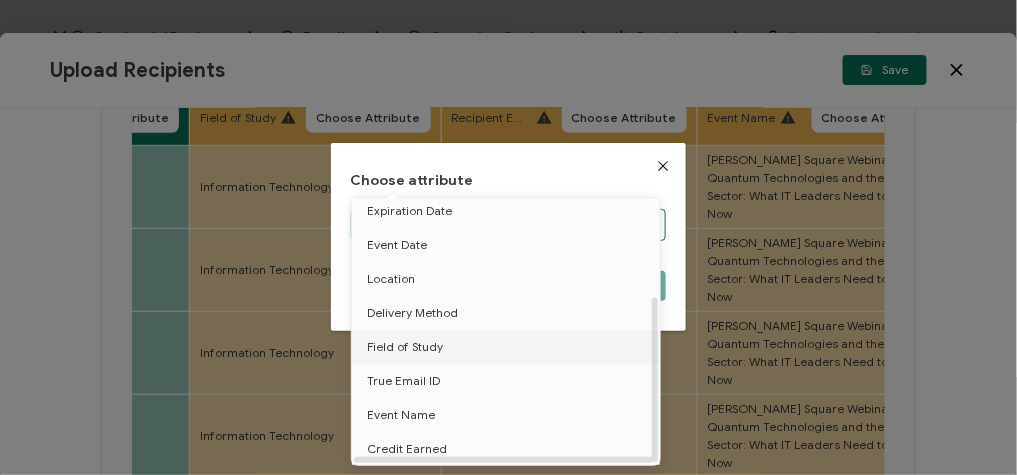 click on "Field of Study" at bounding box center [405, 347] 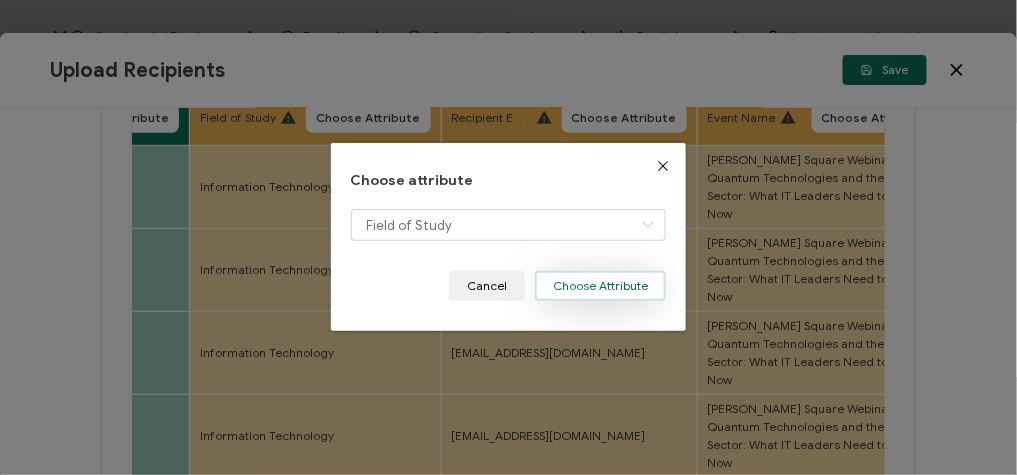 click on "Choose Attribute" at bounding box center [600, 286] 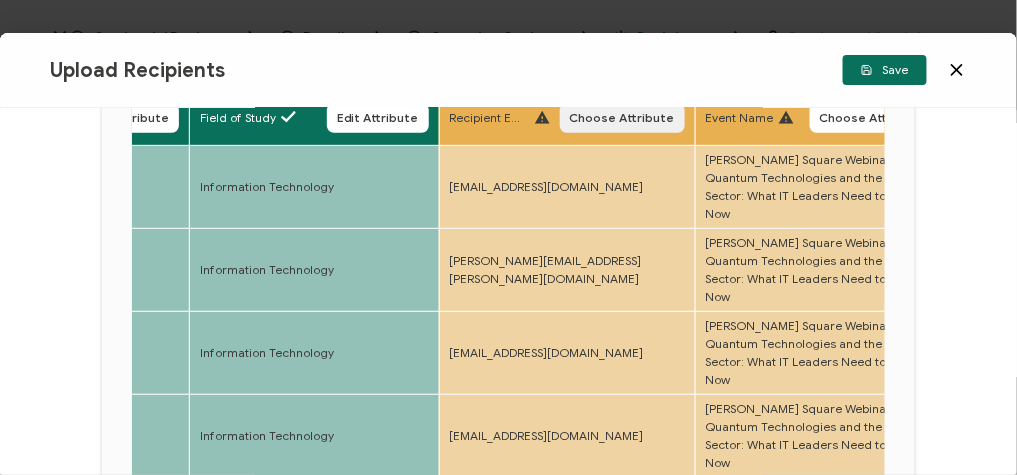 click on "Choose Attribute" at bounding box center [622, 118] 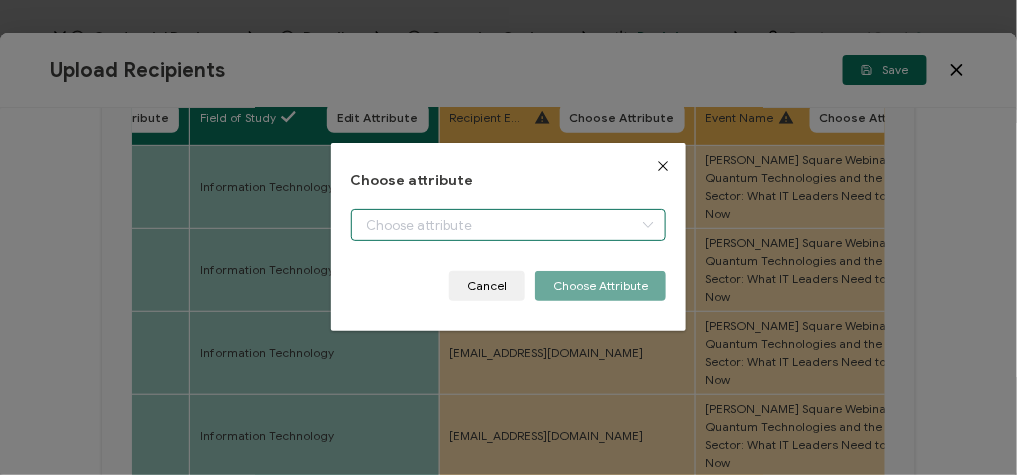click at bounding box center [509, 225] 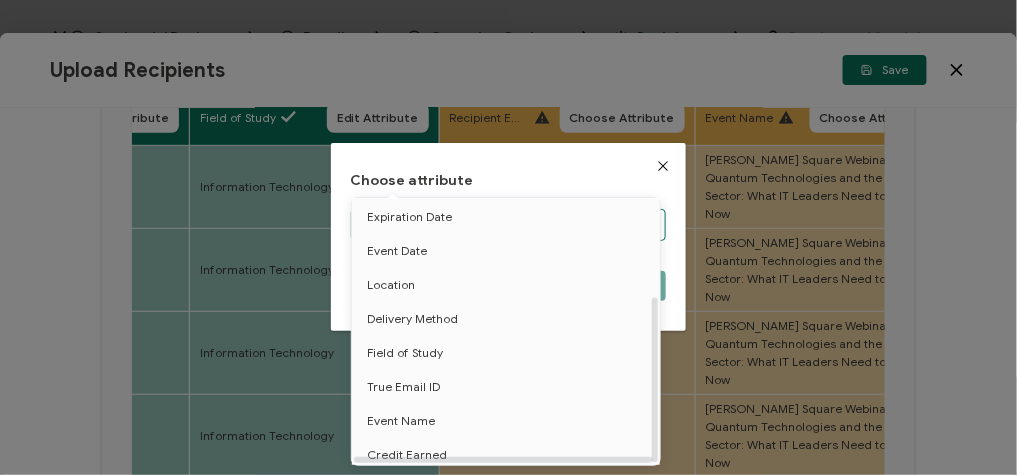 scroll, scrollTop: 155, scrollLeft: 0, axis: vertical 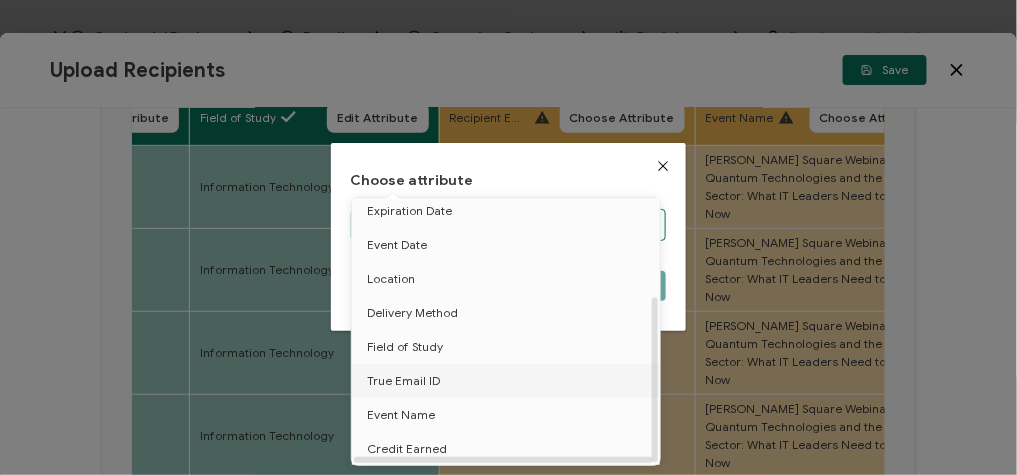 click on "True Email ID" at bounding box center [509, 381] 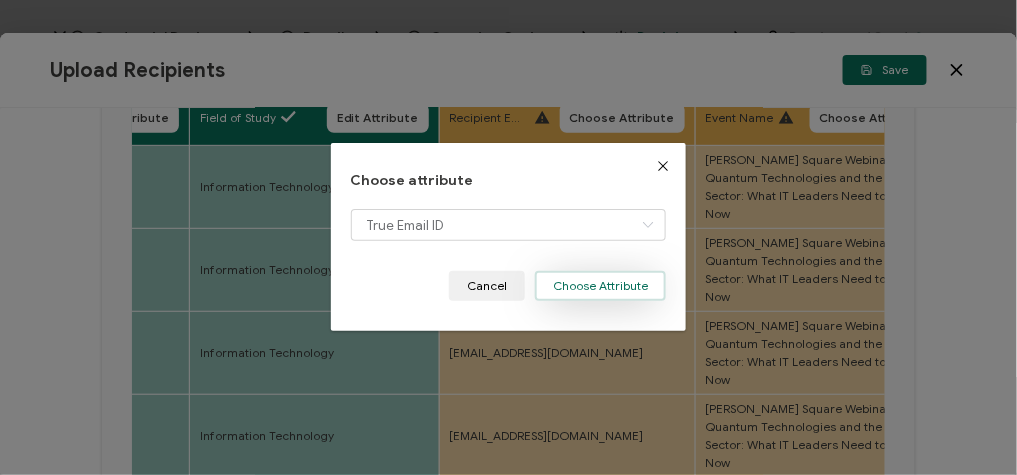 click on "Choose Attribute" at bounding box center [600, 286] 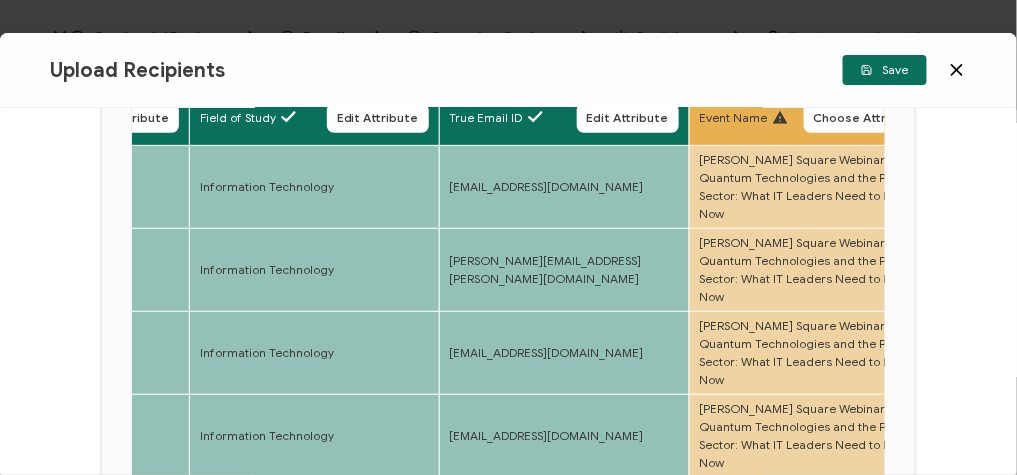 scroll, scrollTop: 0, scrollLeft: 1516, axis: horizontal 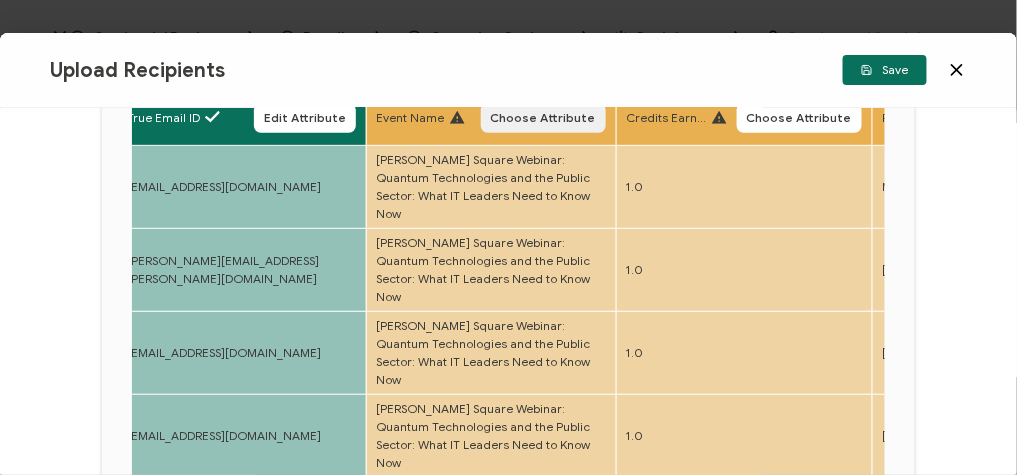 click on "Choose Attribute" at bounding box center (543, 118) 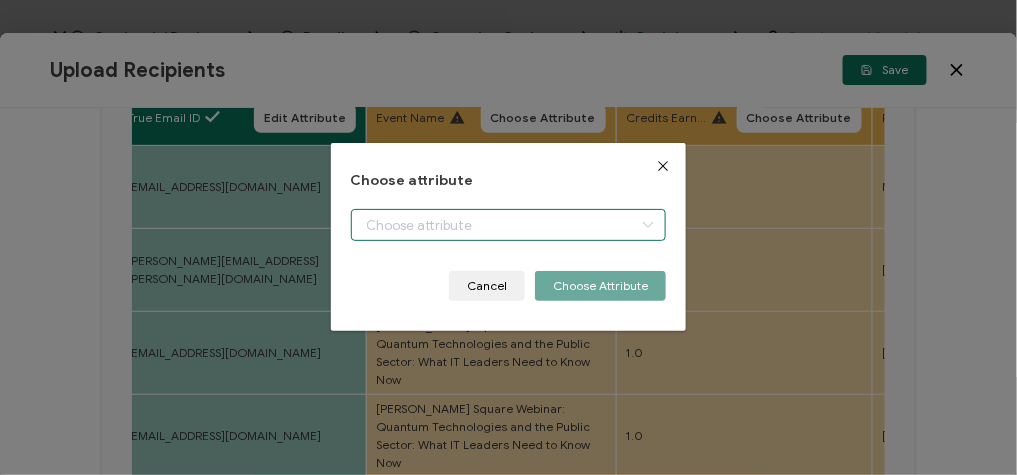 click on "Credential Designs       Details       Campaign Options       Recipients       Preview and Send
All changes saved
We save your content automatically as you keep working.
Changes are saved automatically. Any credentials sent from this campaign will update automatically. To undo modifications, re-edit the relevant element.
All changes saved
Last saved on [DATE] 03:07 PM
Recipients
Add Recipients
Continue
FULL NAME EMAIL Expiration Date   Issue Date   Event Date Location Delivery Method Field of Study" at bounding box center (508, 237) 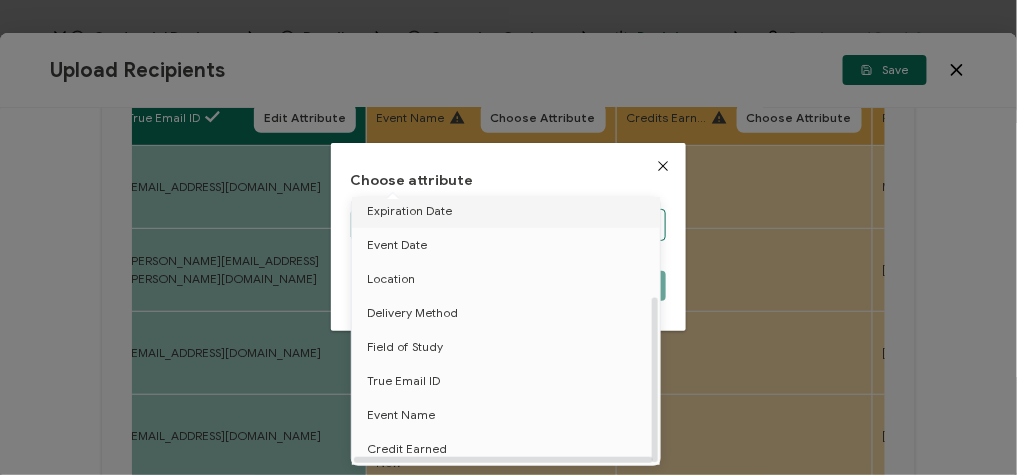 scroll, scrollTop: 155, scrollLeft: 0, axis: vertical 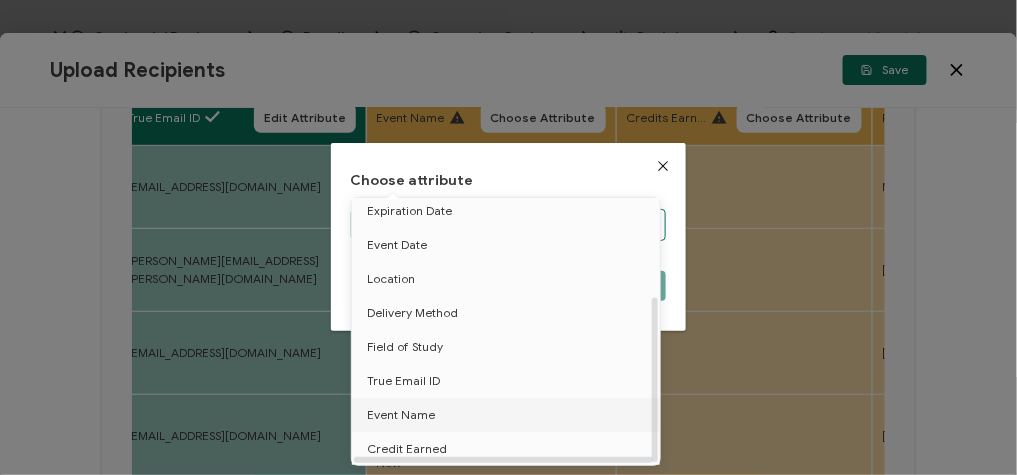 click on "Event Name" at bounding box center (401, 415) 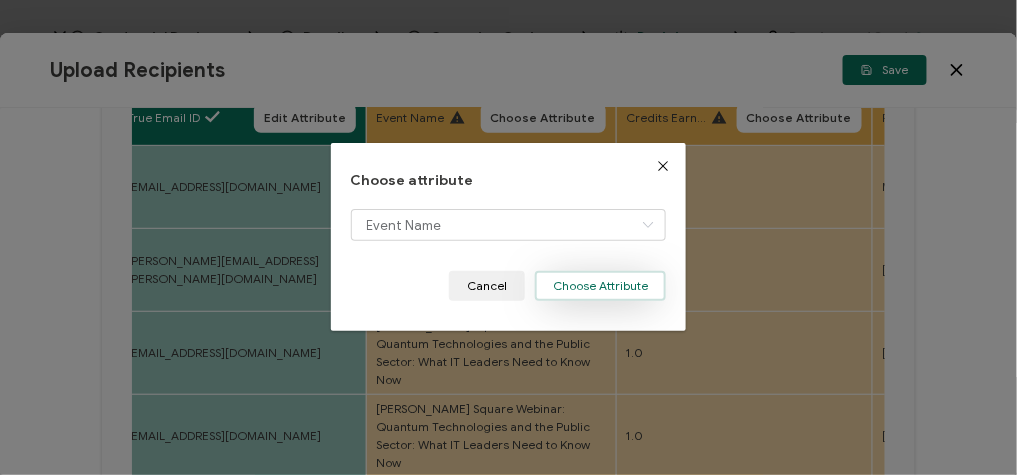 click on "Choose Attribute" at bounding box center (600, 286) 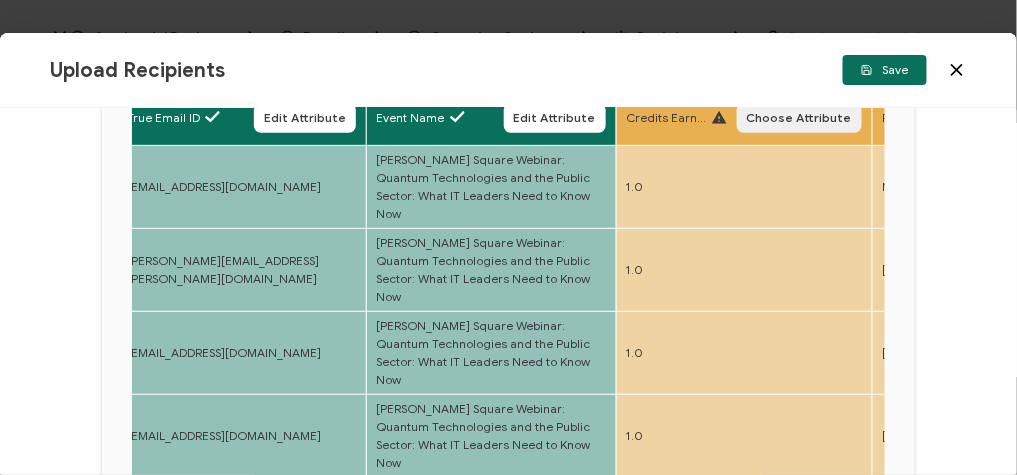 click on "Choose Attribute" at bounding box center [799, 118] 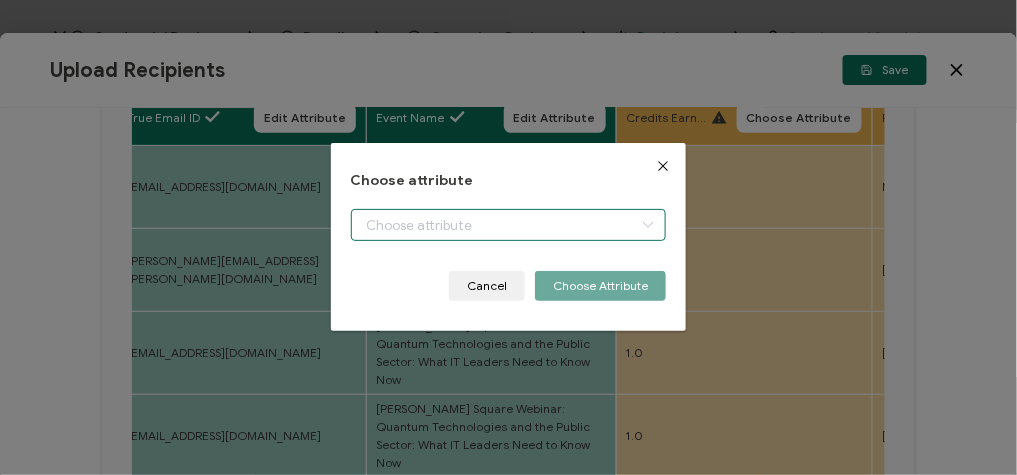 click on "Credential Designs       Details       Campaign Options       Recipients       Preview and Send
All changes saved
We save your content automatically as you keep working.
Changes are saved automatically. Any credentials sent from this campaign will update automatically. To undo modifications, re-edit the relevant element.
All changes saved
Last saved on [DATE] 03:07 PM
Recipients
Add Recipients
Continue
FULL NAME EMAIL Expiration Date   Issue Date   Event Date Location Delivery Method Field of Study" at bounding box center [508, 237] 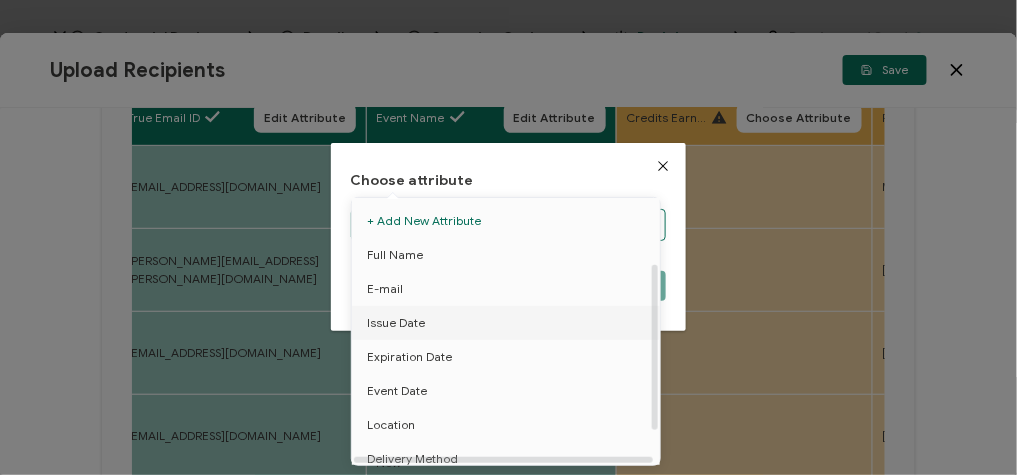 scroll, scrollTop: 155, scrollLeft: 0, axis: vertical 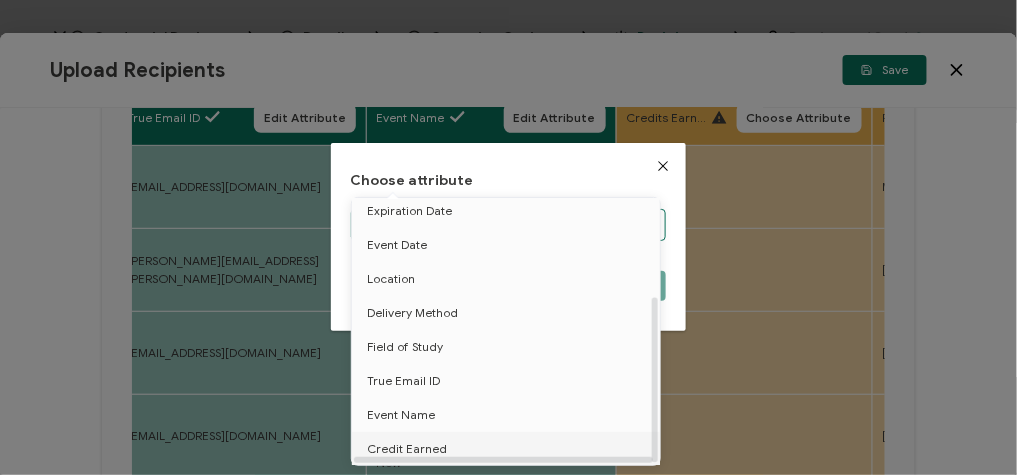 click on "Credit Earned" at bounding box center (407, 449) 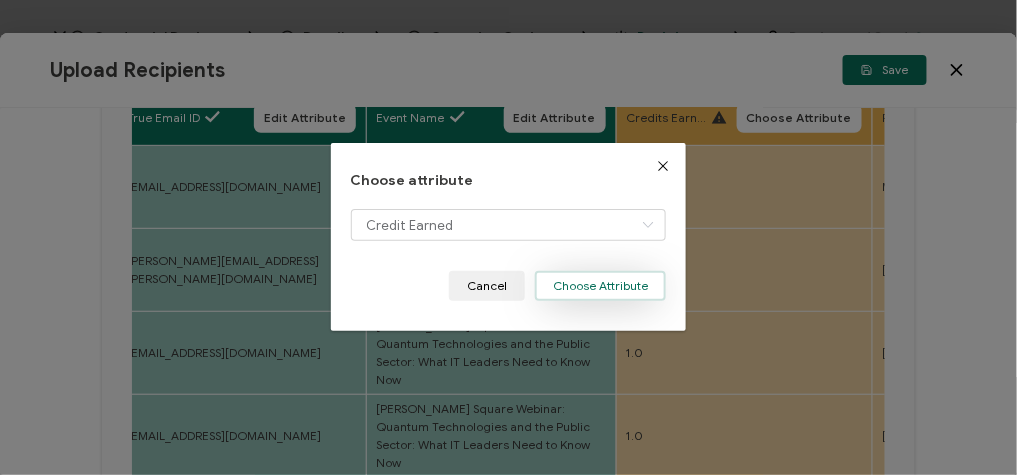 click on "Choose Attribute" at bounding box center (600, 286) 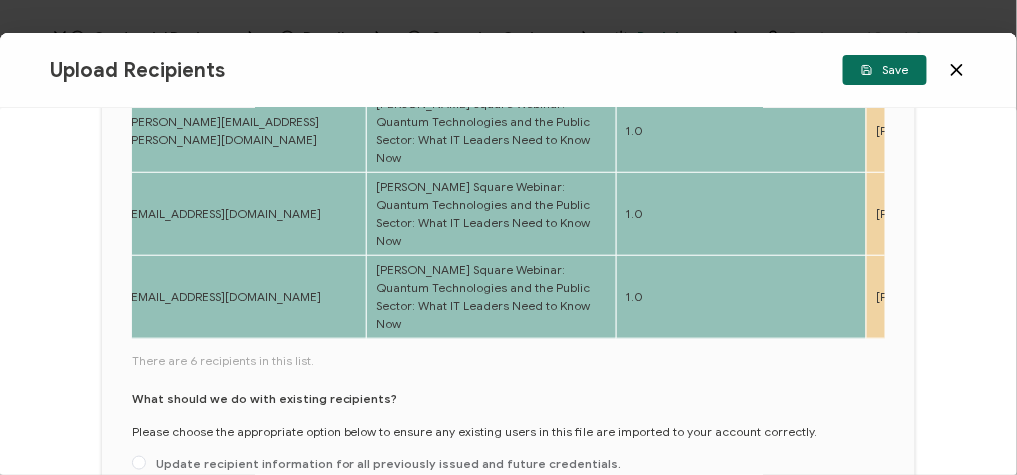 scroll, scrollTop: 400, scrollLeft: 0, axis: vertical 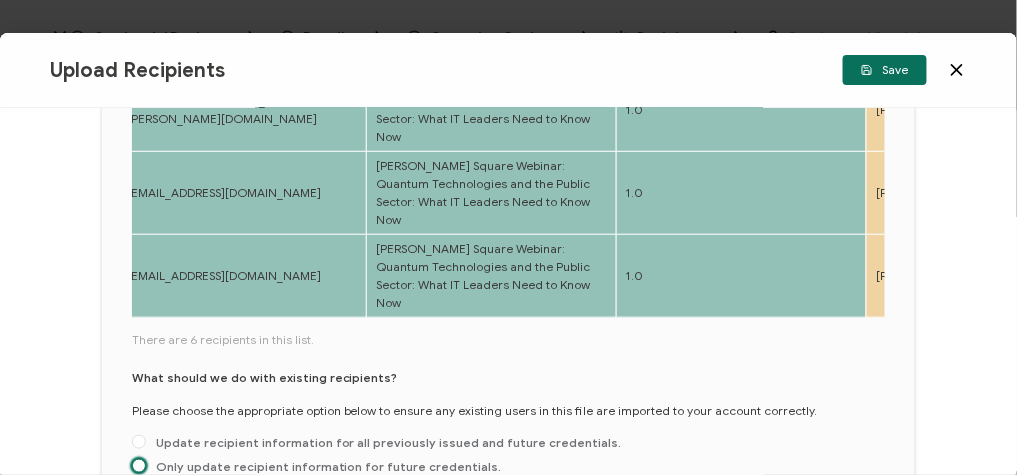 click at bounding box center (139, 466) 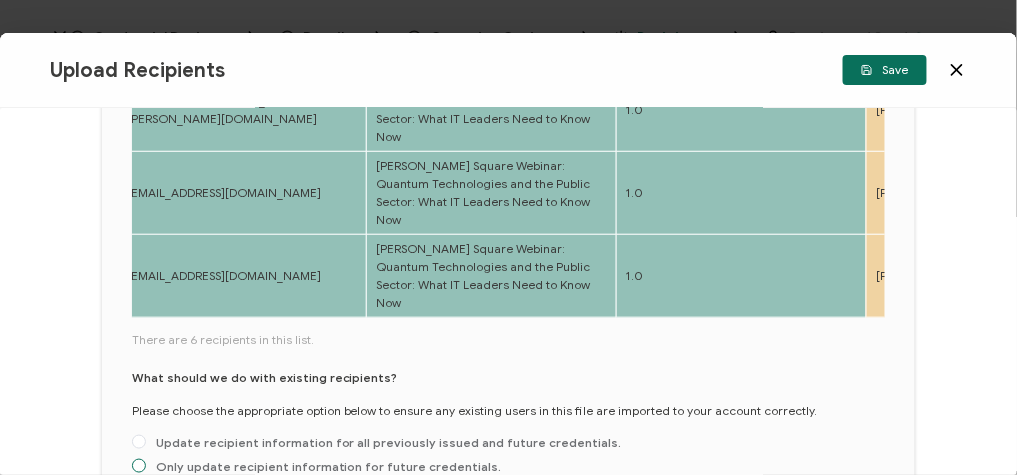 click on "Only update recipient information for future credentials." at bounding box center [139, 467] 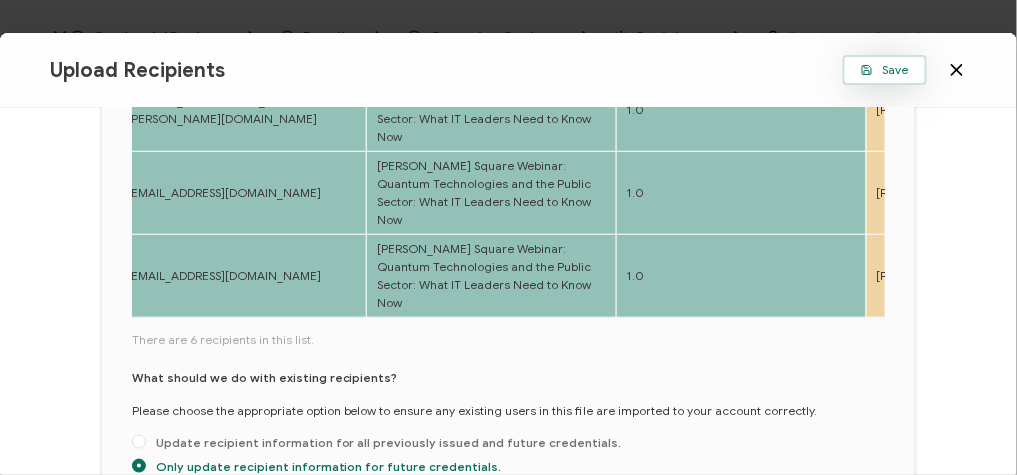 click on "Save" at bounding box center [885, 70] 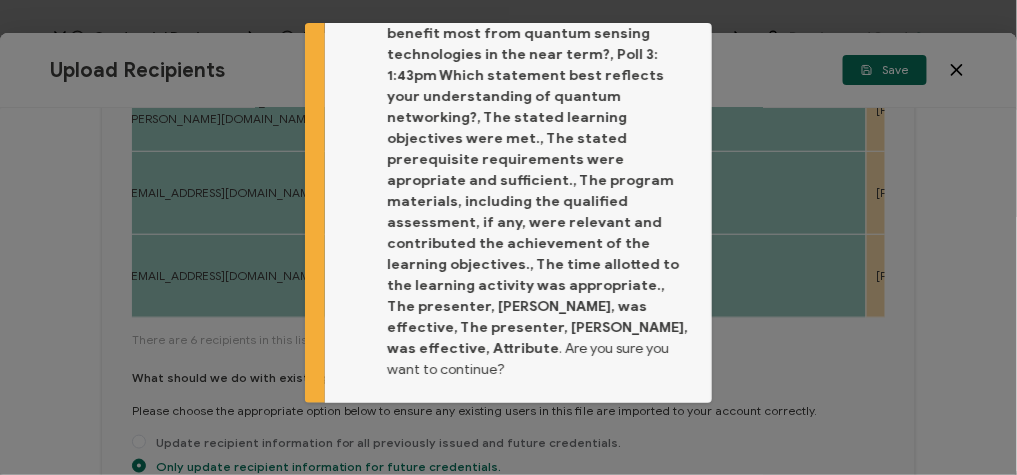scroll, scrollTop: 268, scrollLeft: 0, axis: vertical 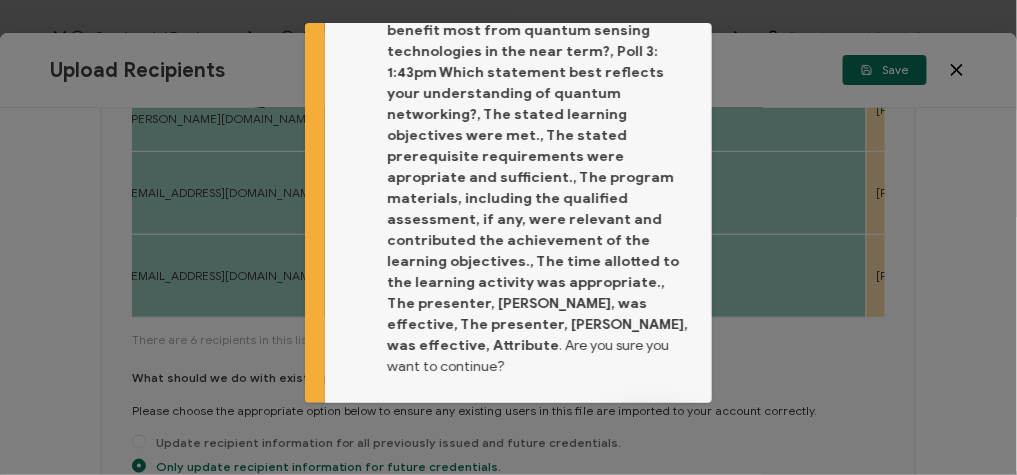 click on "Proceed" at bounding box center (650, 432) 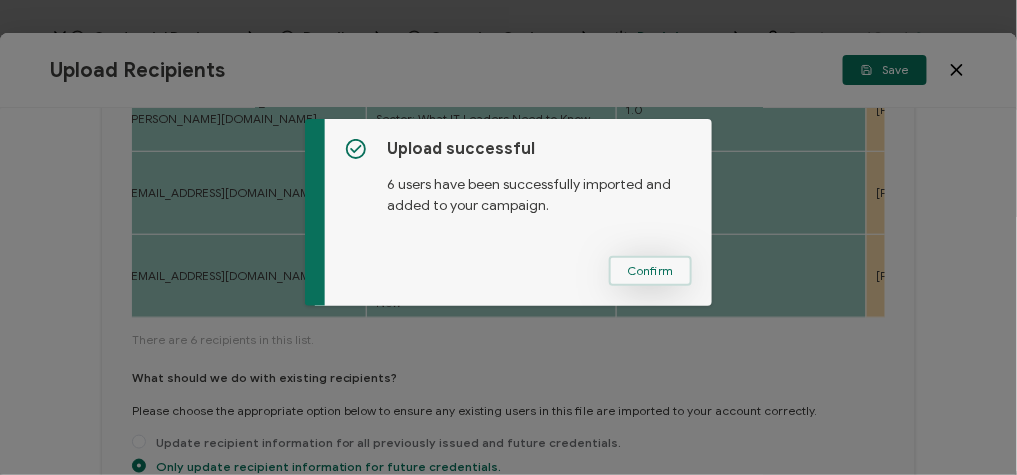 click on "Confirm" at bounding box center (650, 271) 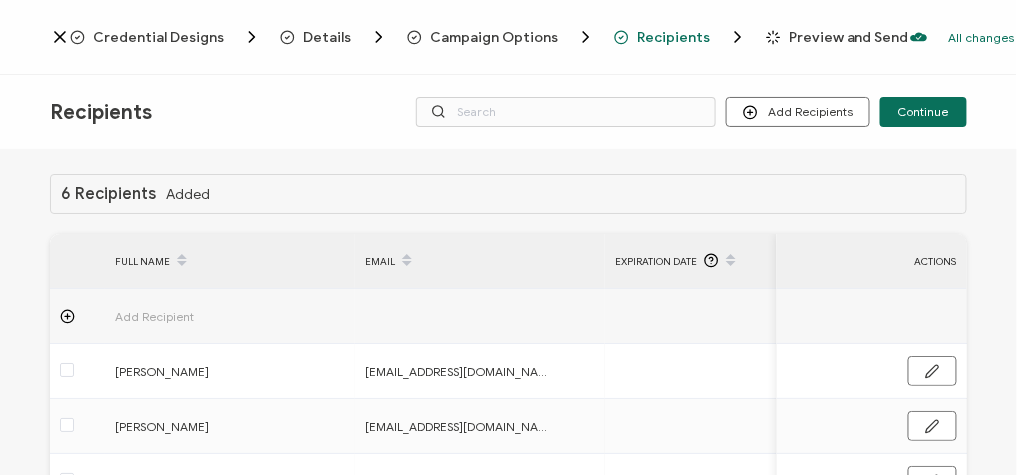 scroll, scrollTop: 0, scrollLeft: 0, axis: both 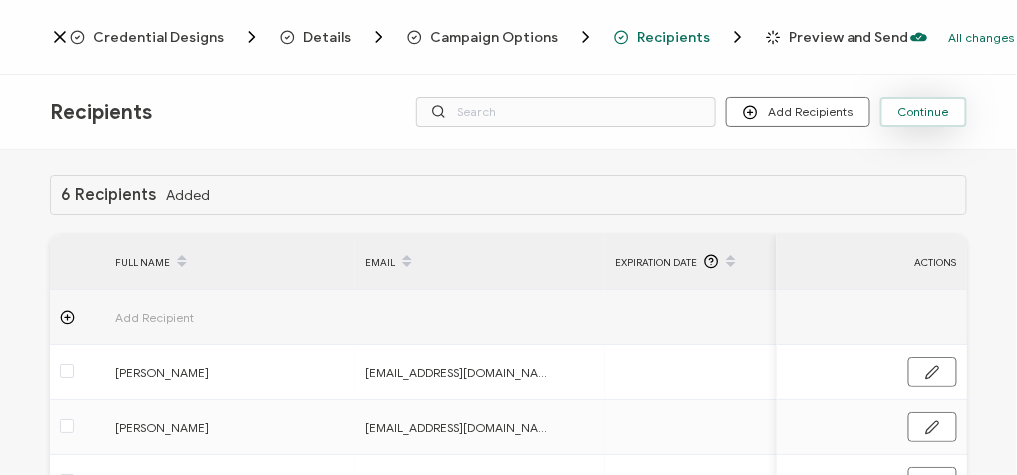 click on "Continue" at bounding box center (923, 112) 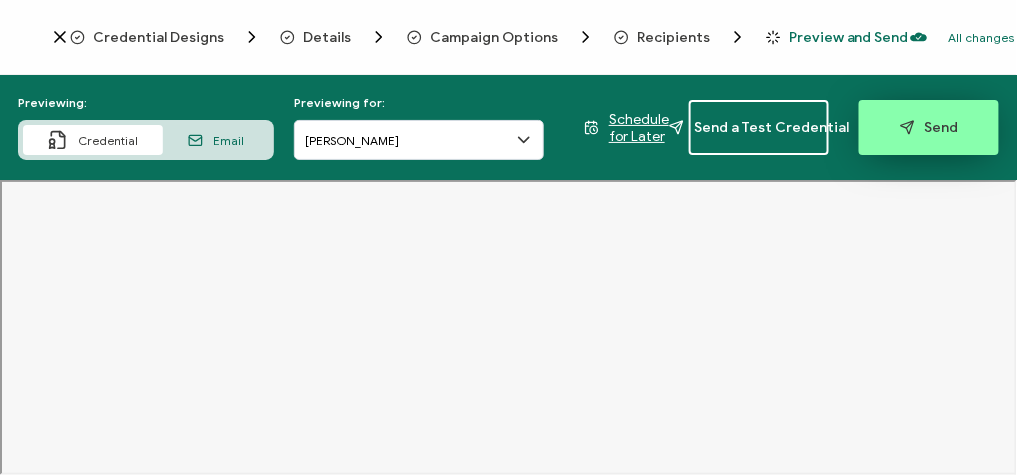 click on "Send" at bounding box center (929, 127) 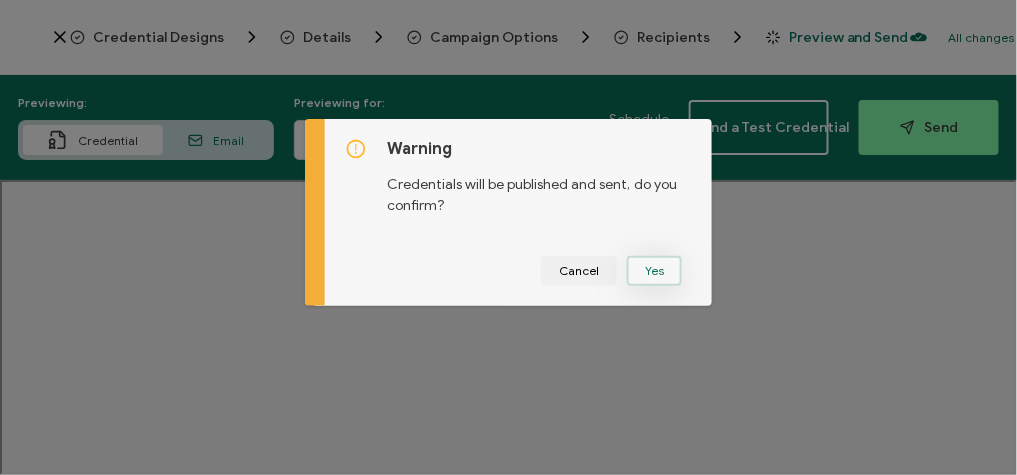 click on "Yes" at bounding box center [654, 271] 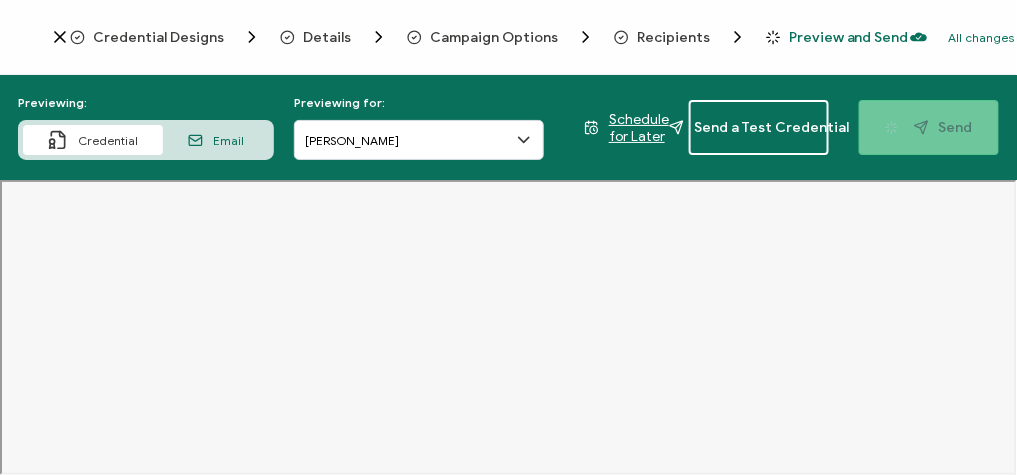 click on "Previewing:     Credential     Email   Previewing for:   [PERSON_NAME]
Schedule for Later
Send a Test Credential
Send" at bounding box center [508, 127] 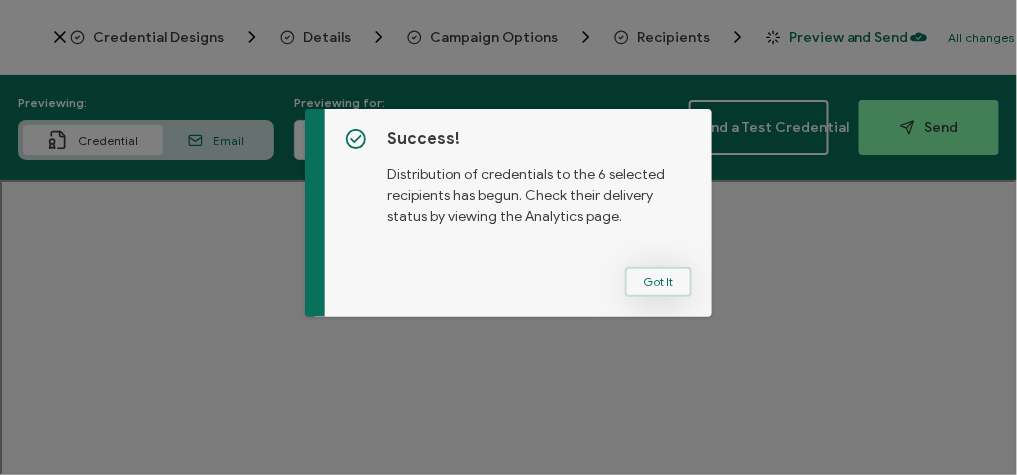 click on "Got It" at bounding box center [658, 282] 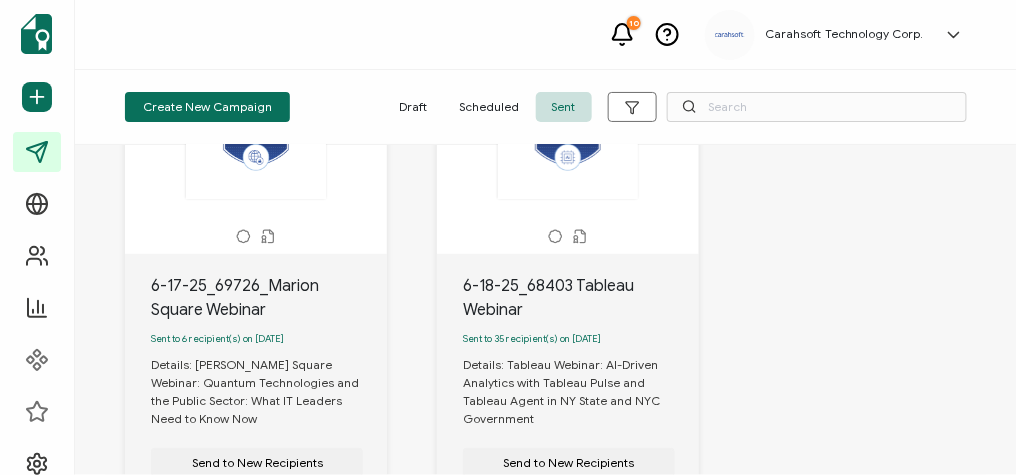 scroll, scrollTop: 240, scrollLeft: 0, axis: vertical 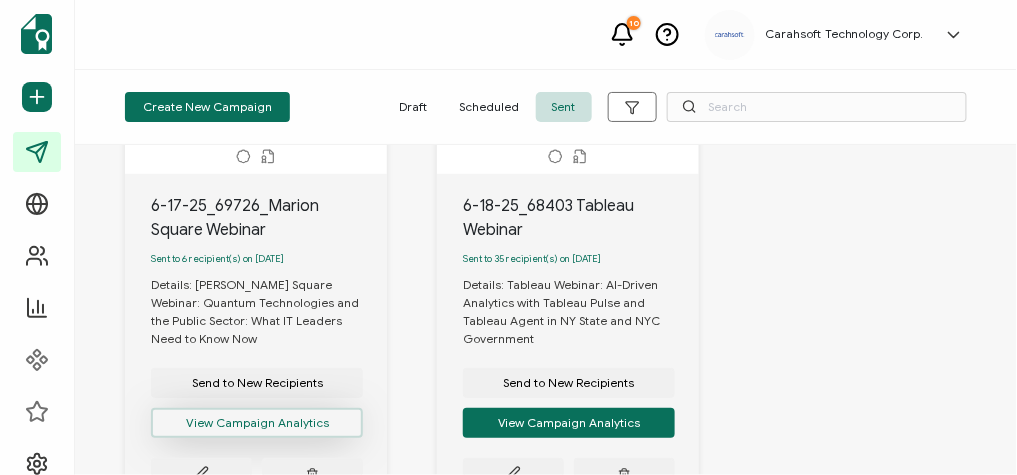 click on "View Campaign Analytics" at bounding box center (257, 423) 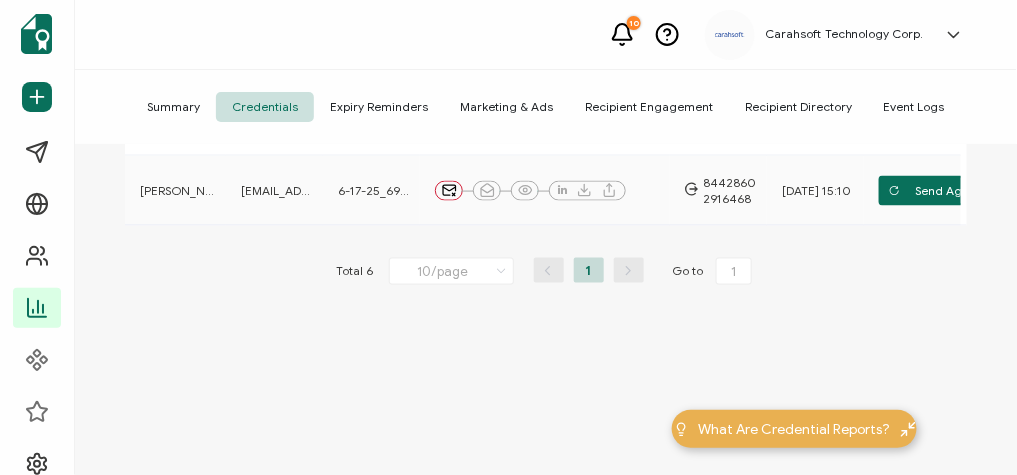 scroll, scrollTop: 44, scrollLeft: 0, axis: vertical 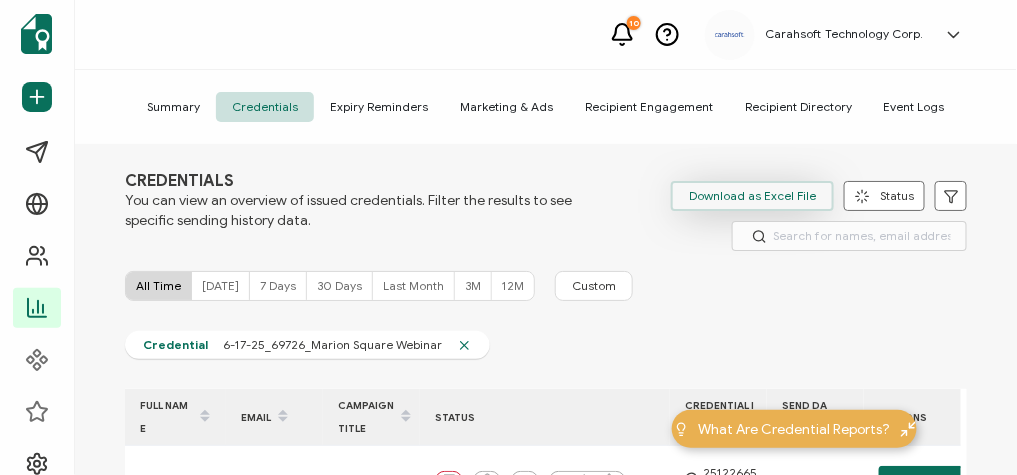 click on "Download as Excel File" at bounding box center (752, 196) 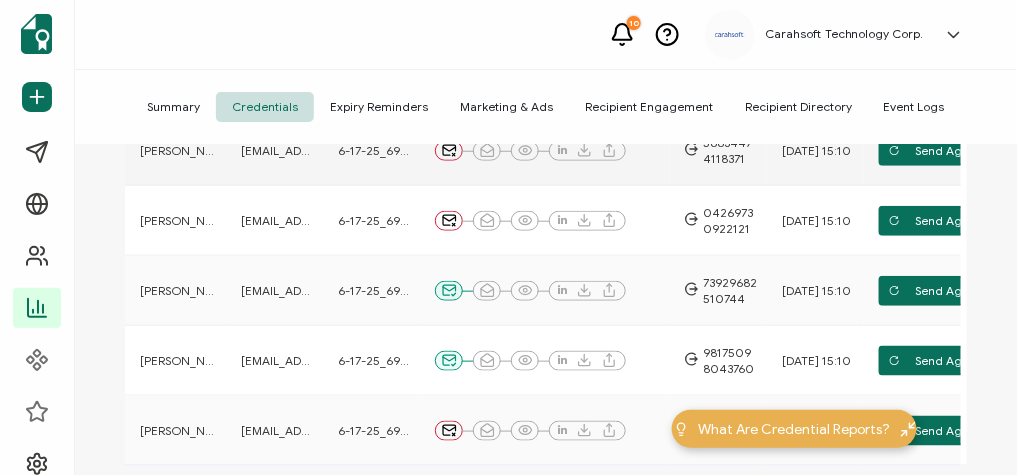 scroll, scrollTop: 0, scrollLeft: 0, axis: both 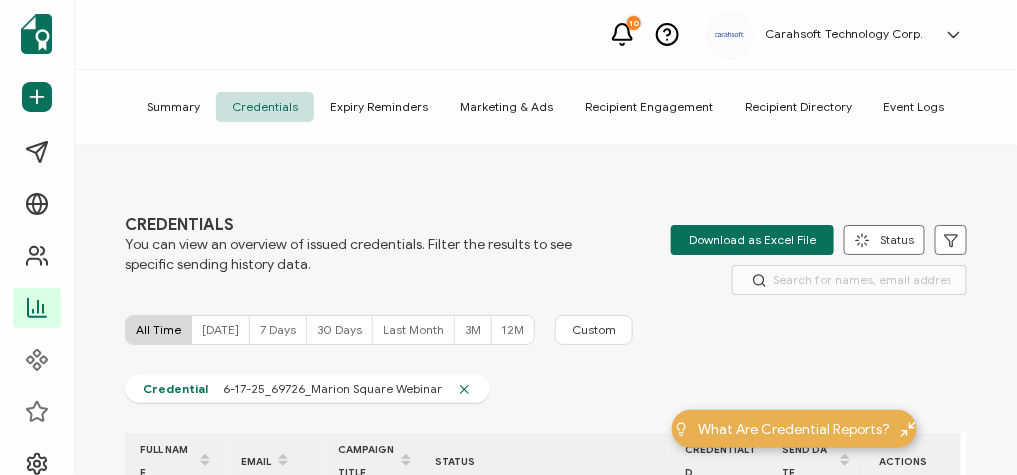 click on "CREDENTIALS   You can view an overview of issued credentials. Filter the results to see specific sending history data.   Download as Excel File
Status
Delivered   Undelivered   Email Opened   Viewed   Add to LinkedIn   Downloaded   Shared
Apply Filters
All Time [DATE] 7 Days 30 Days Last Month 3M 12M   Custom     Credential   [SECURITY_DATA] Square Webinar                   FULL NAME EMAIL CAMPAIGN TITLE STATUS CREDENTIAL ID Send Date ACTIONS [PERSON_NAME] [EMAIL_ADDRESS][PERSON_NAME][PERSON_NAME][DOMAIN_NAME] 6-17-25_69726_Marion Square Webinar
25122665083476
[DATE] 15:10
Send Again
[PERSON_NAME] [PERSON_NAME][EMAIL_ADDRESS][DOMAIN_NAME] 6-17-25_69726_Marion Square Webinar
56634474118371
[DATE] 15:10 [PERSON_NAME] [EMAIL_ADDRESS][DOMAIN_NAME]" at bounding box center [546, 312] 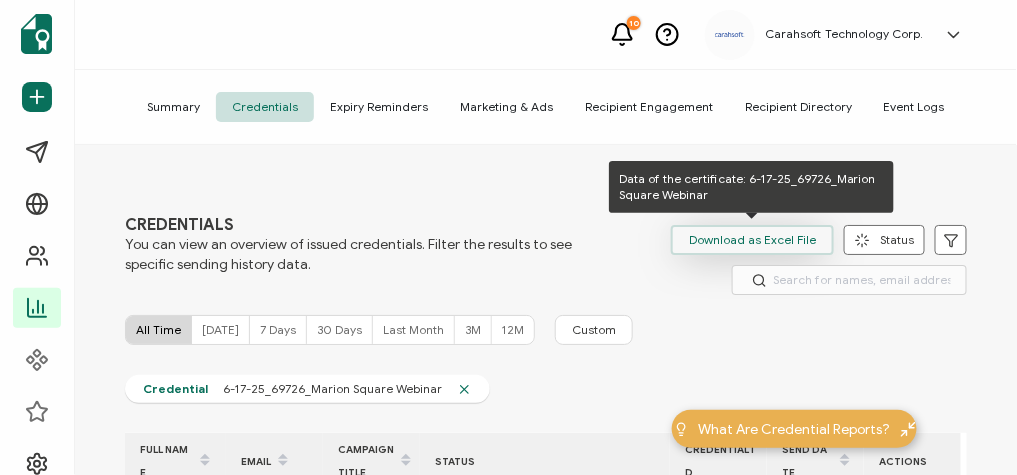 click on "Download as Excel File" at bounding box center (752, 240) 